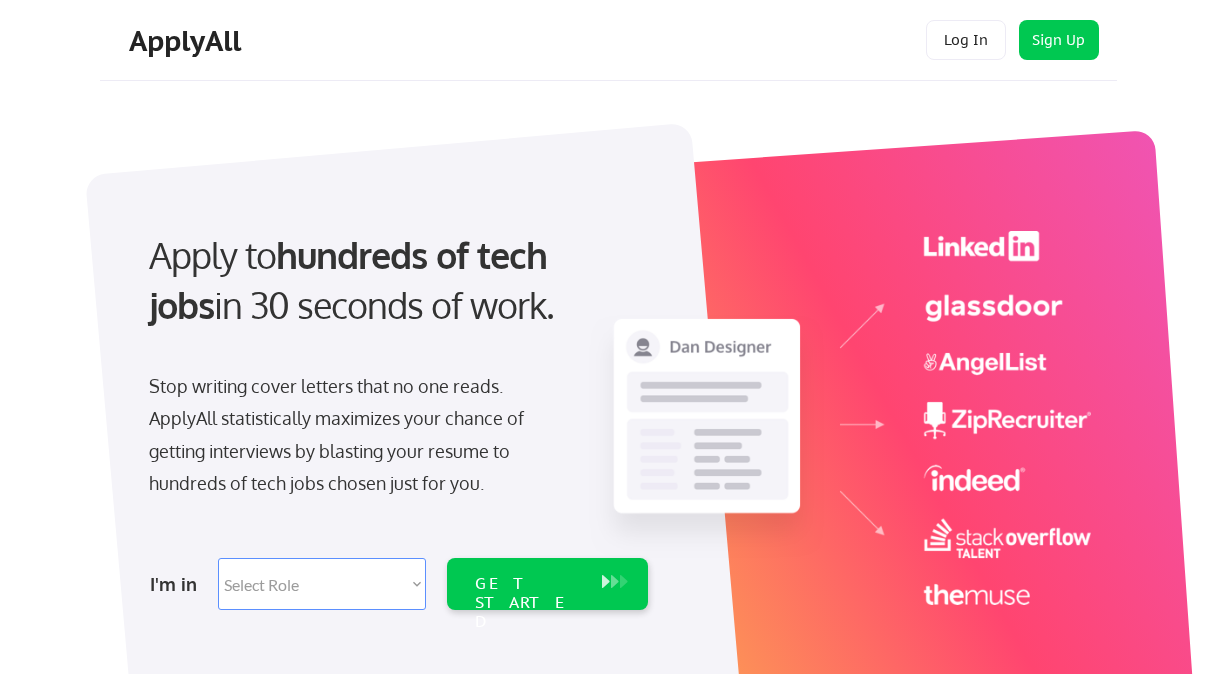 scroll, scrollTop: 0, scrollLeft: 0, axis: both 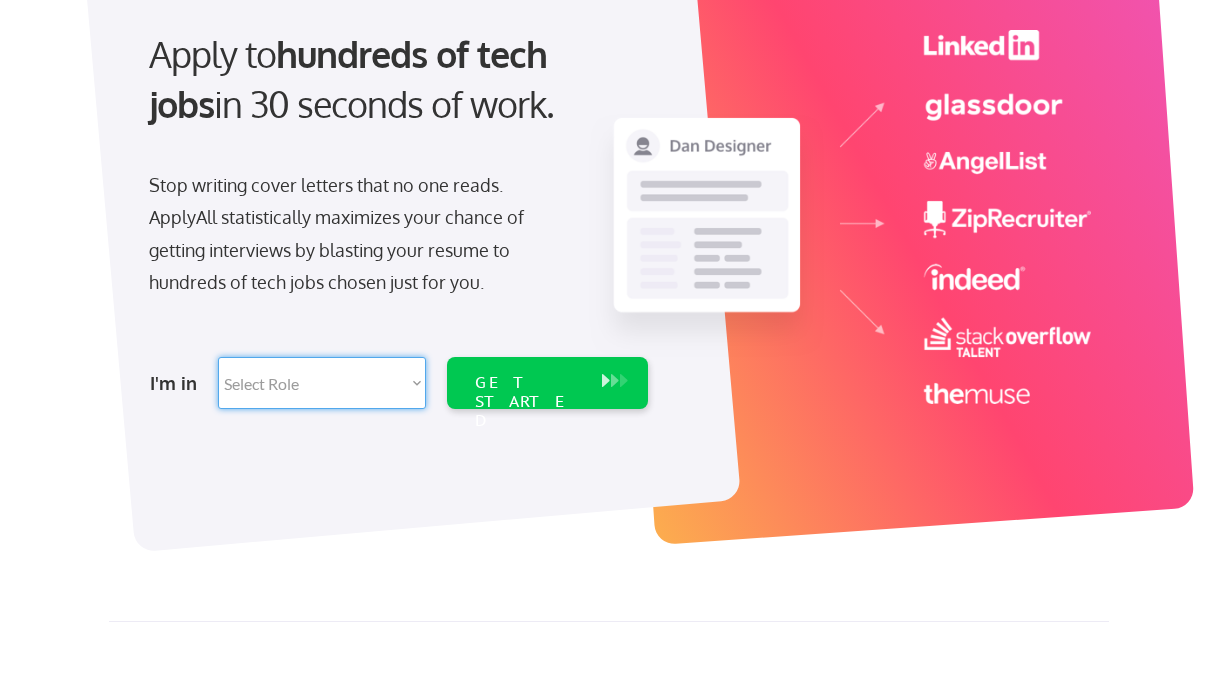 click on "Select Role Software Engineering Product Management Customer Success Sales UI/UX/Product Design Technical Project/Program Mgmt Marketing & Growth Data HR/Recruiting IT/Cybersecurity Tech Finance/Ops/Strategy Customer Support" at bounding box center (322, 383) 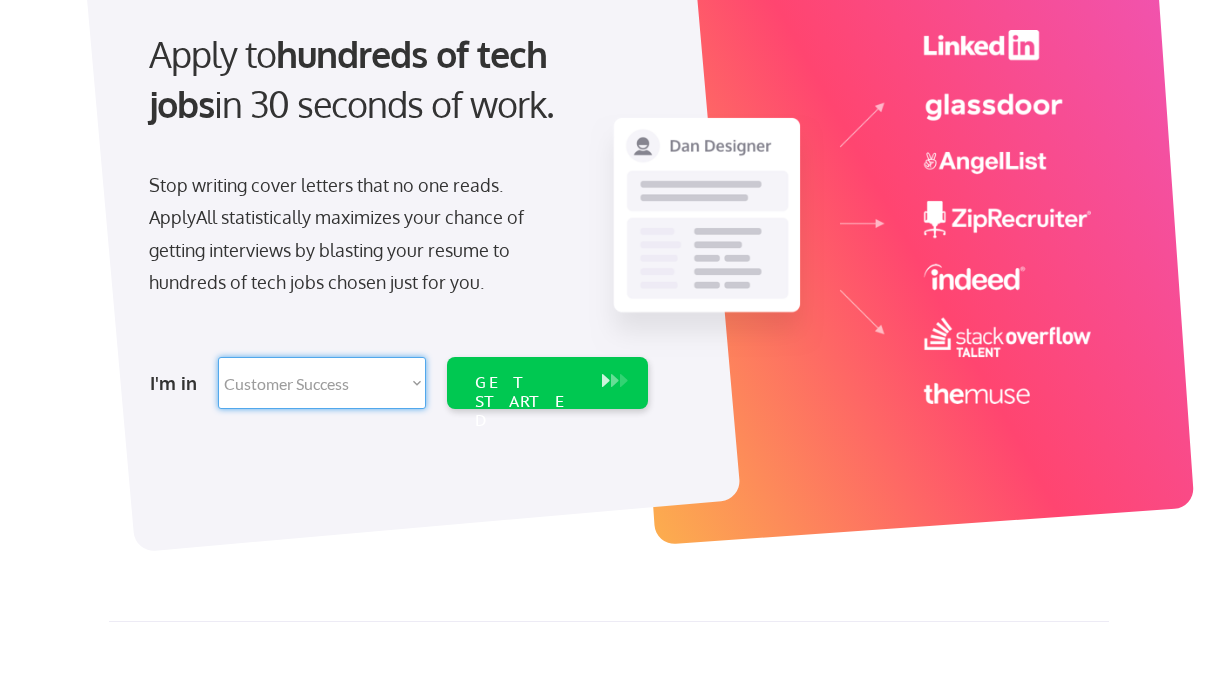 click on "Select Role Software Engineering Product Management Customer Success Sales UI/UX/Product Design Technical Project/Program Mgmt Marketing & Growth Data HR/Recruiting IT/Cybersecurity Tech Finance/Ops/Strategy Customer Support" at bounding box center [322, 383] 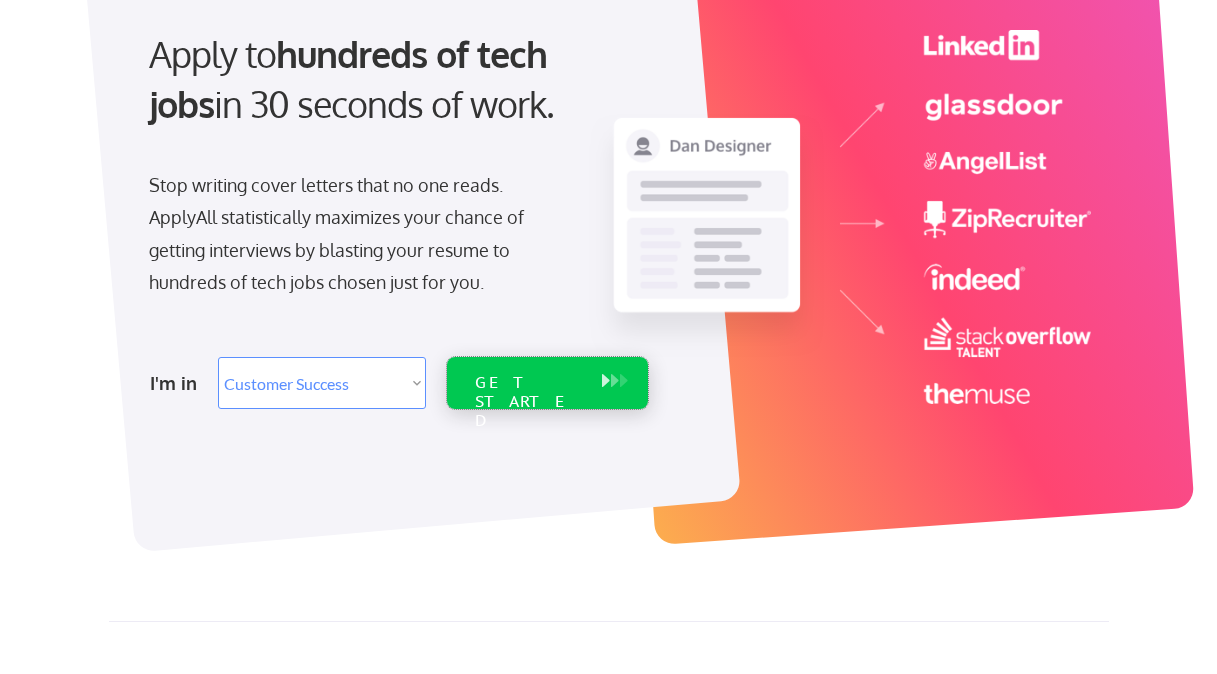 click on "GET STARTED" at bounding box center (528, 402) 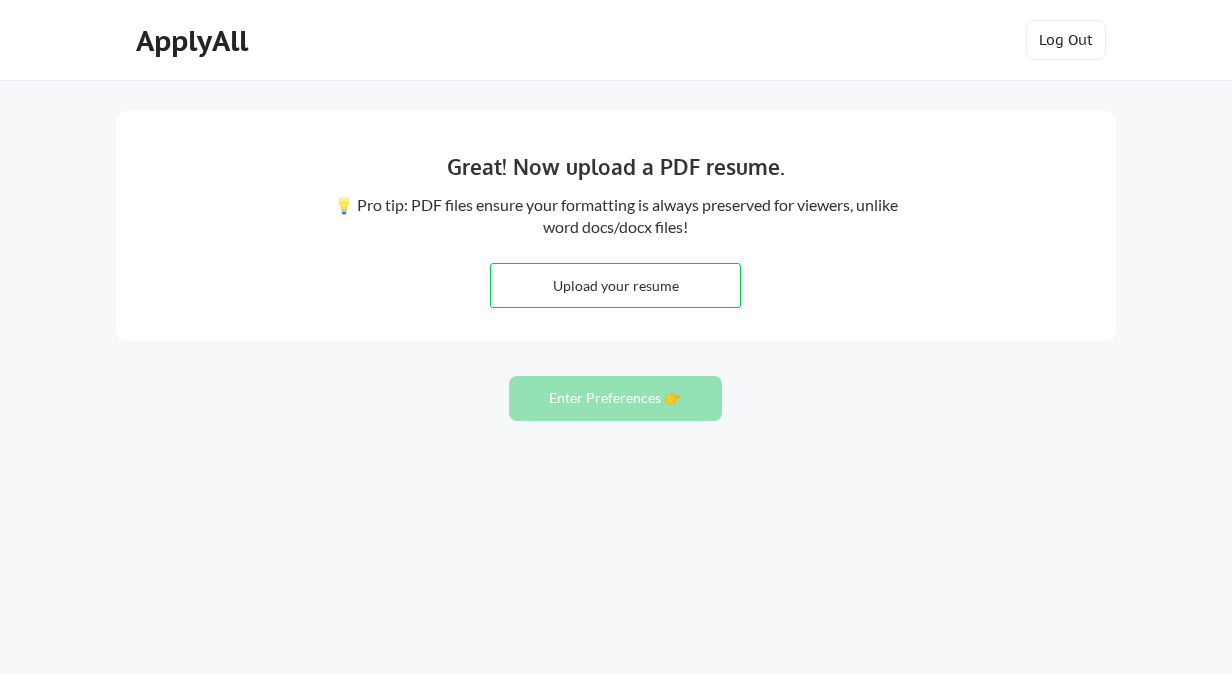 scroll, scrollTop: 0, scrollLeft: 0, axis: both 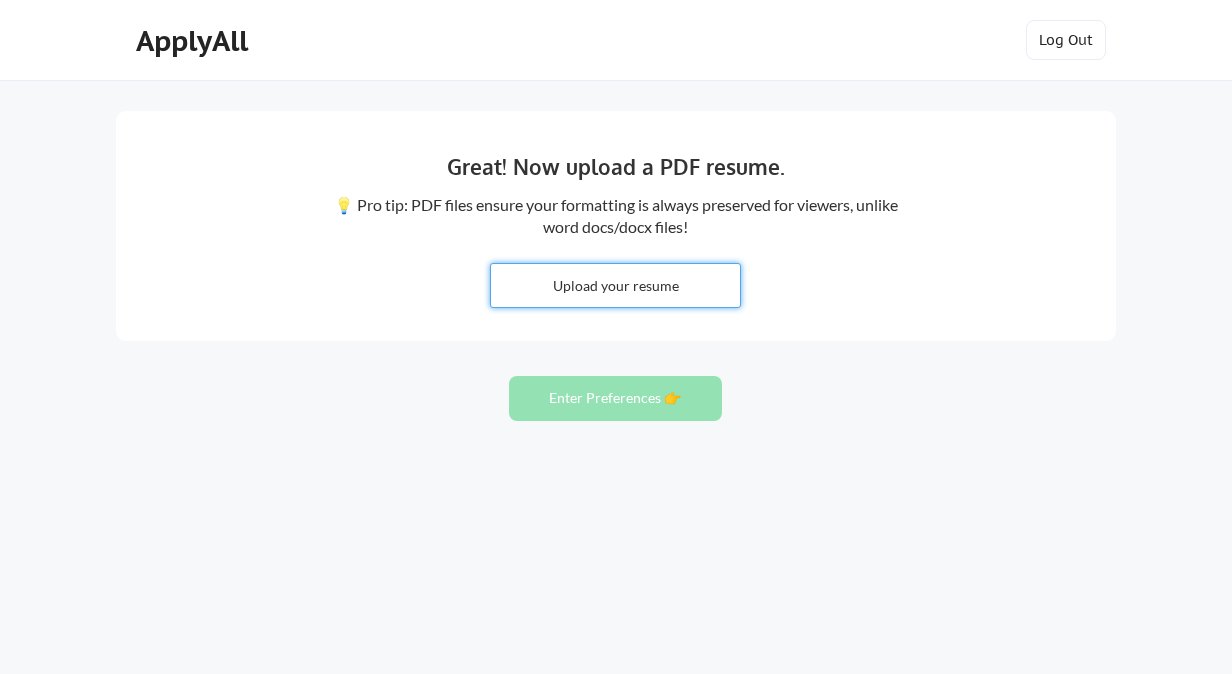 click at bounding box center (615, 285) 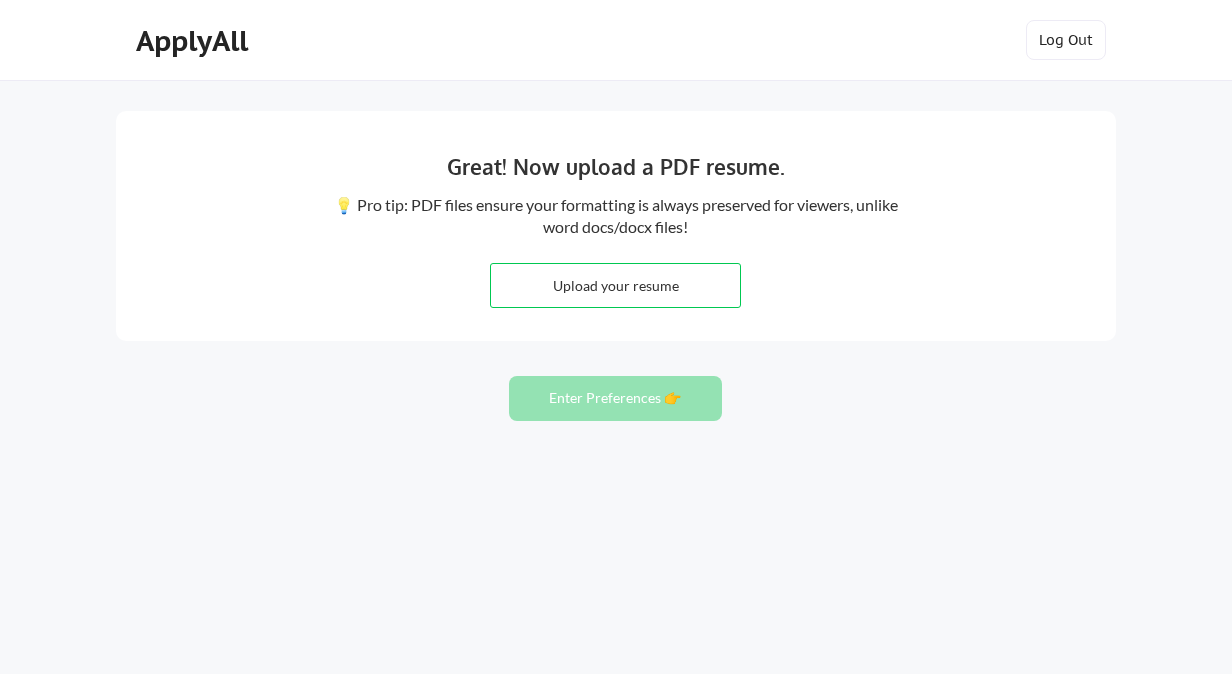 type on "C:\fakepath\[FIRST] [LAST] Resume [MONTH]_[YEAR]_V1.pdf" 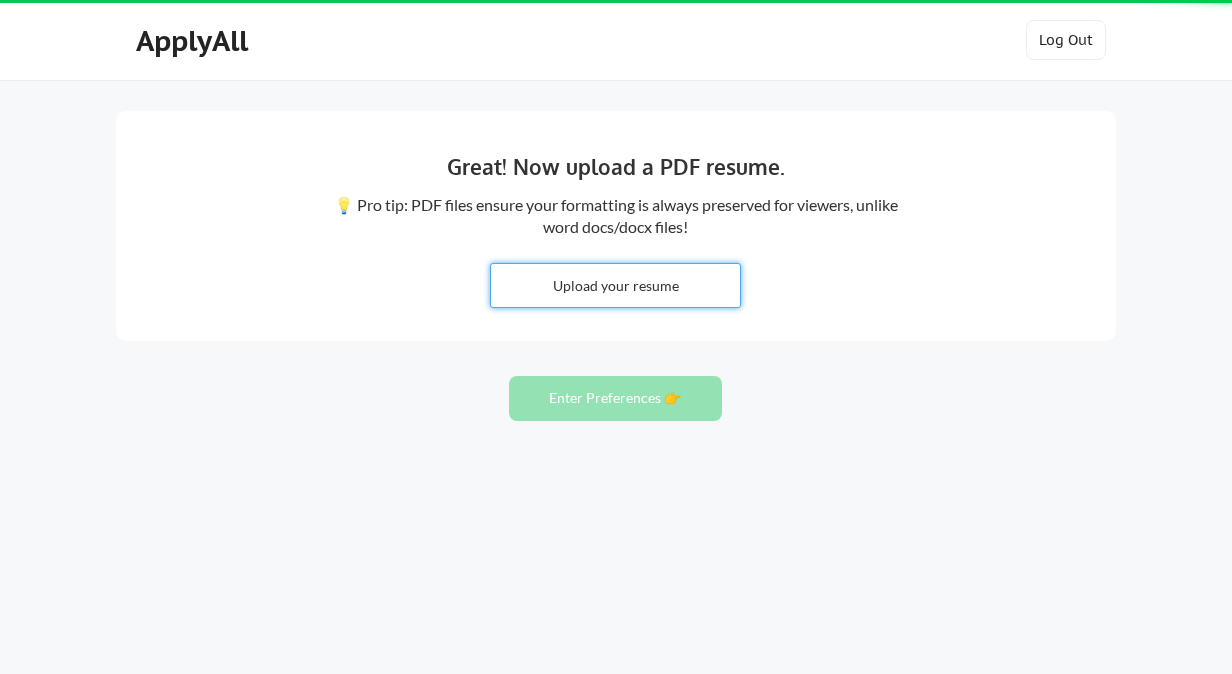 type 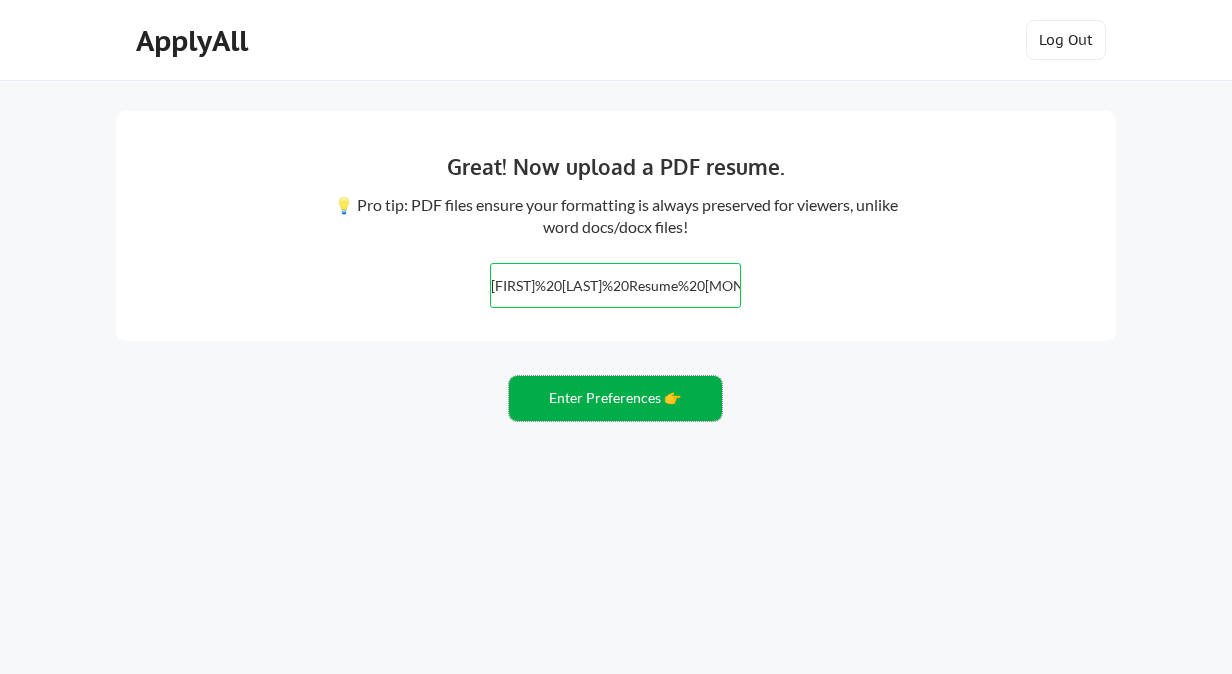 click on "Enter Preferences  👉" at bounding box center [615, 398] 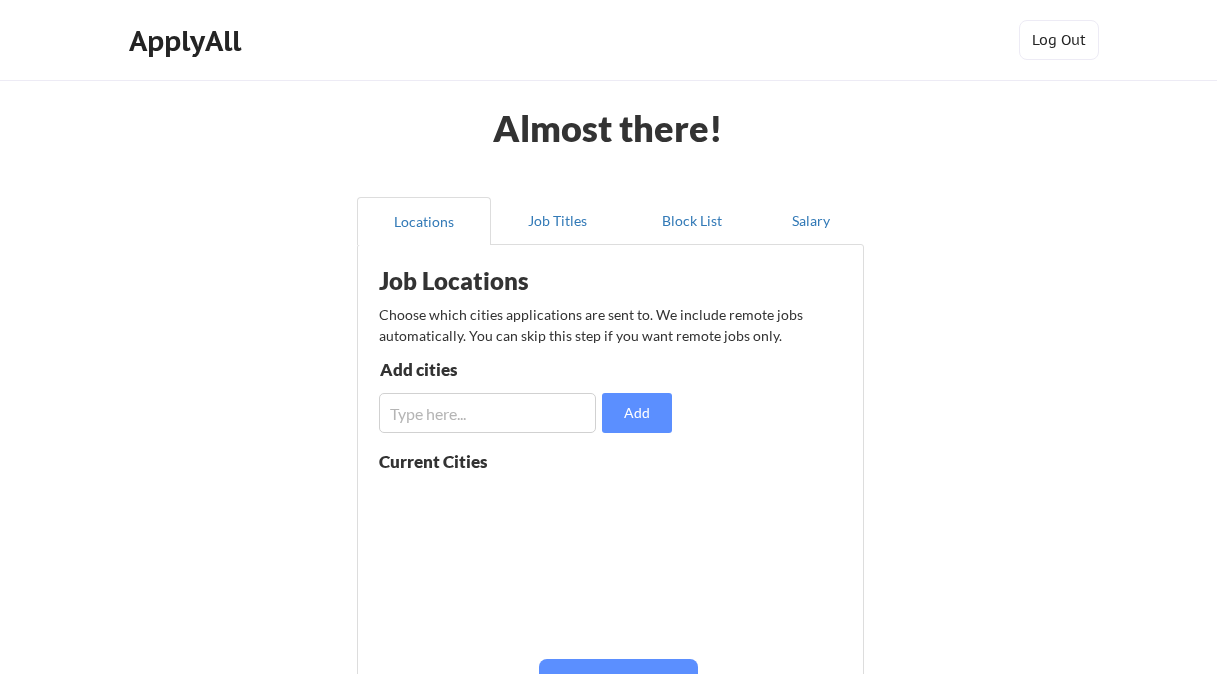 scroll, scrollTop: 0, scrollLeft: 0, axis: both 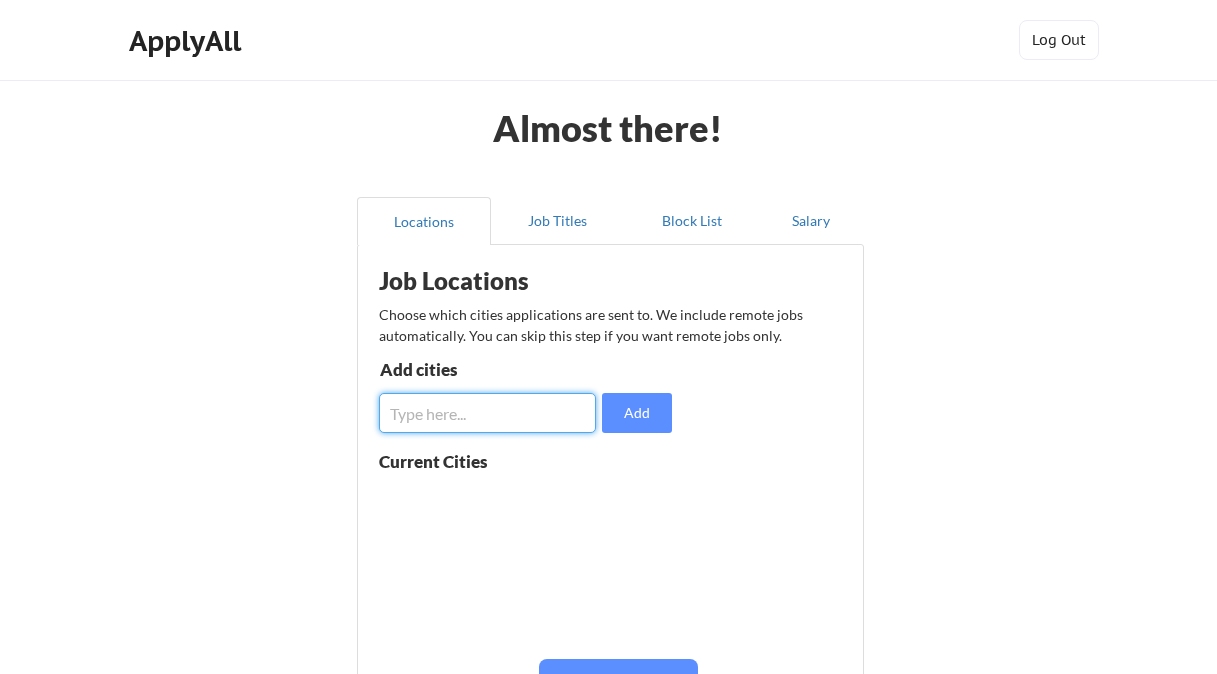 click at bounding box center (487, 413) 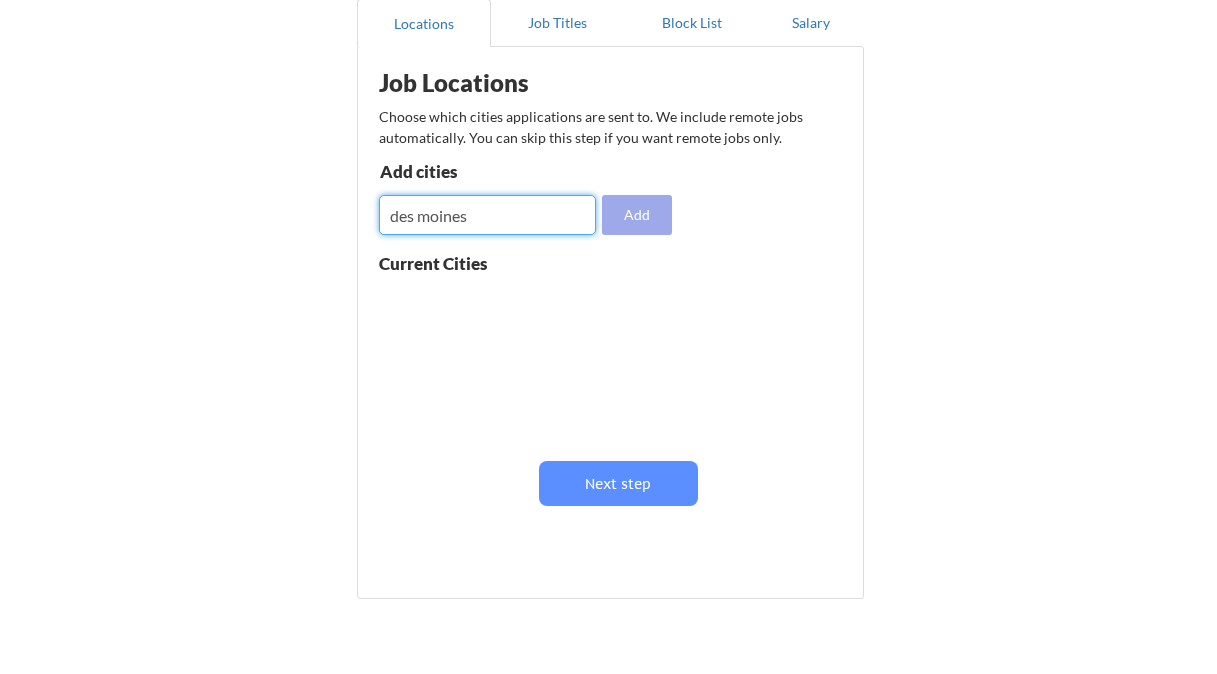 scroll, scrollTop: 191, scrollLeft: 0, axis: vertical 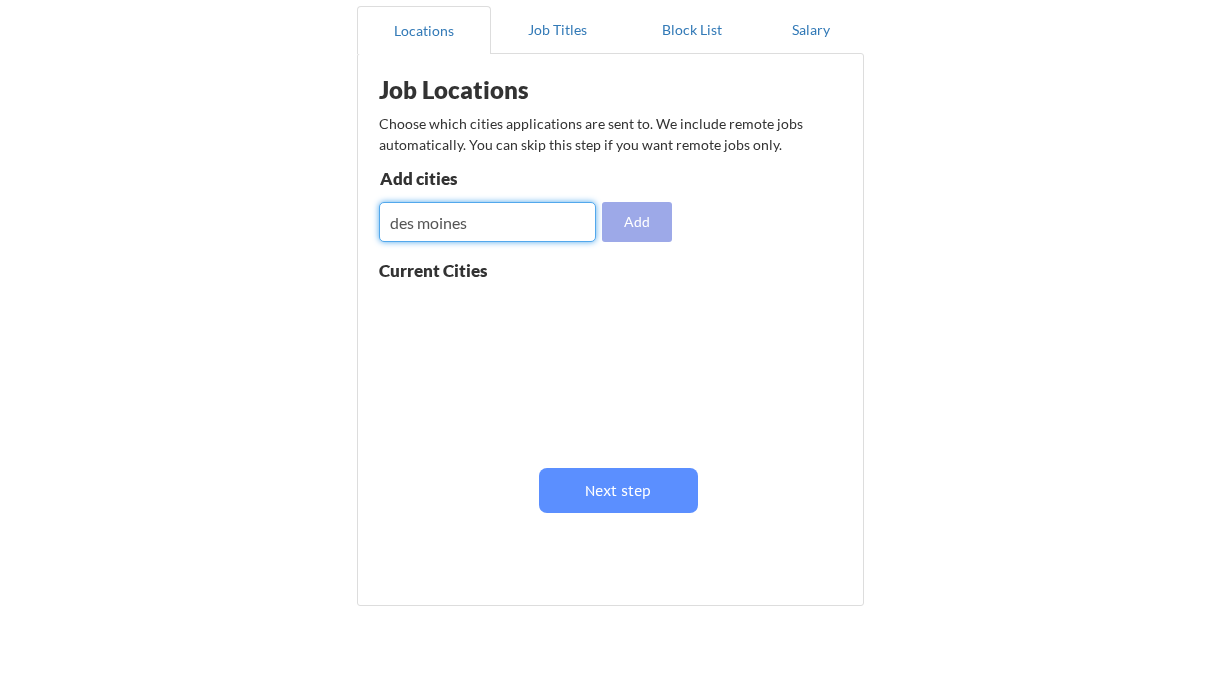type on "des moines" 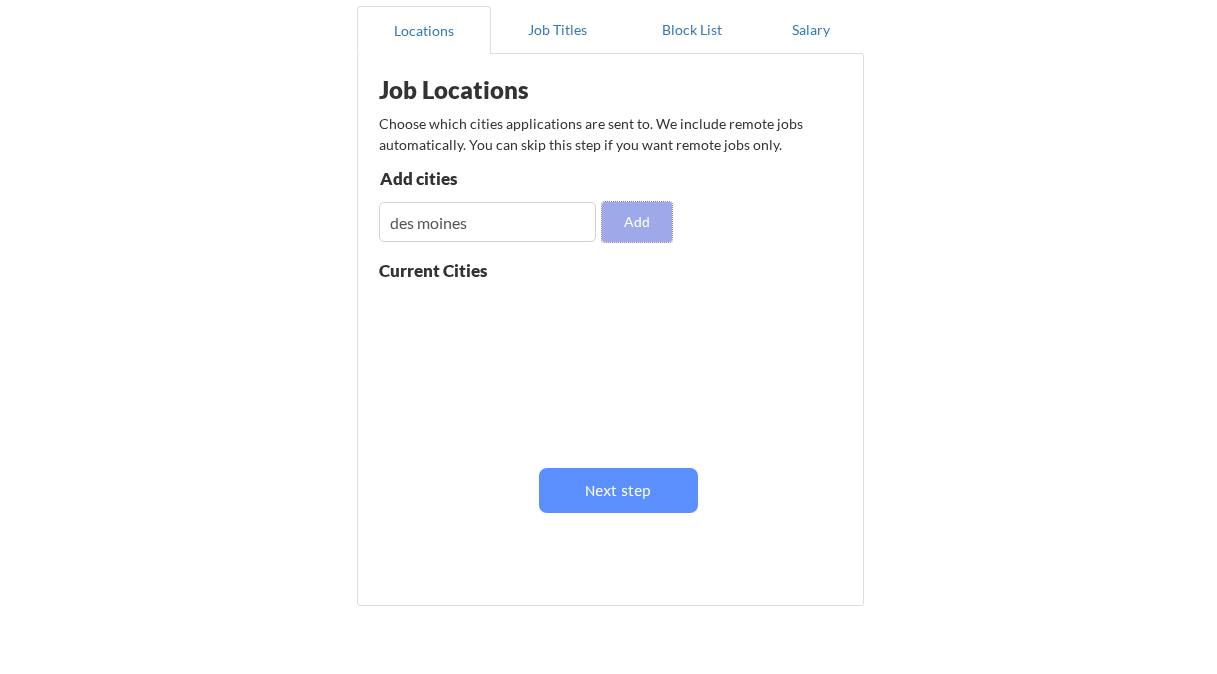 click on "Add" at bounding box center (637, 222) 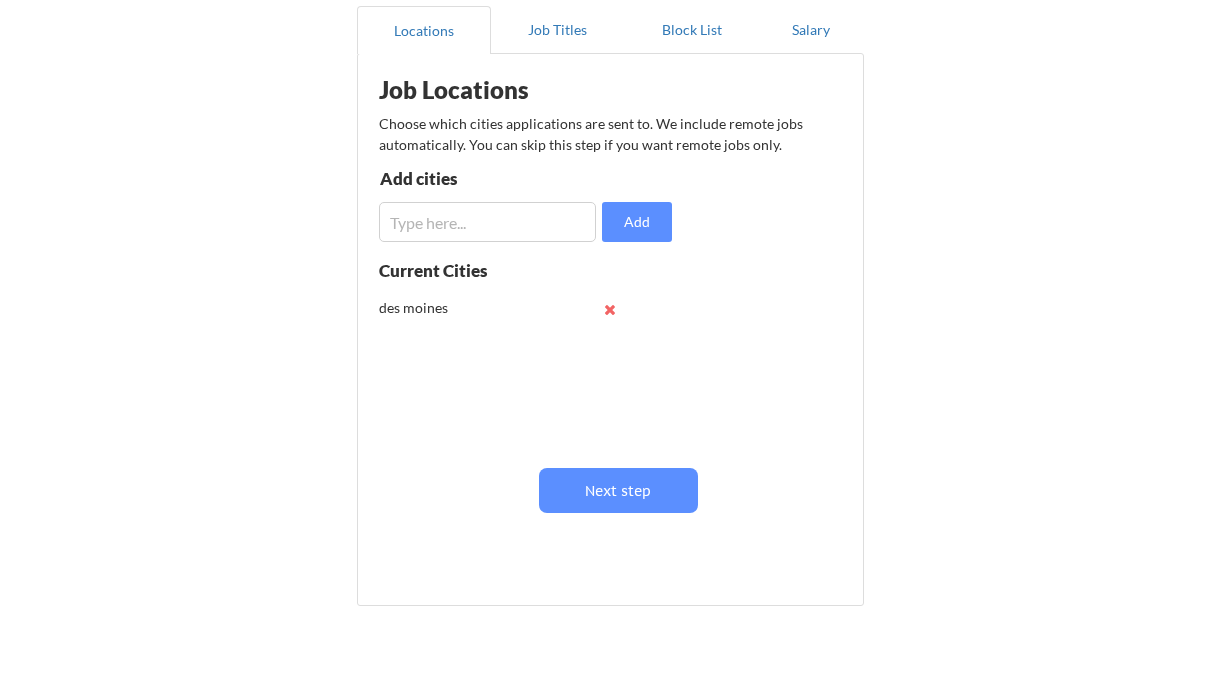 click at bounding box center (487, 222) 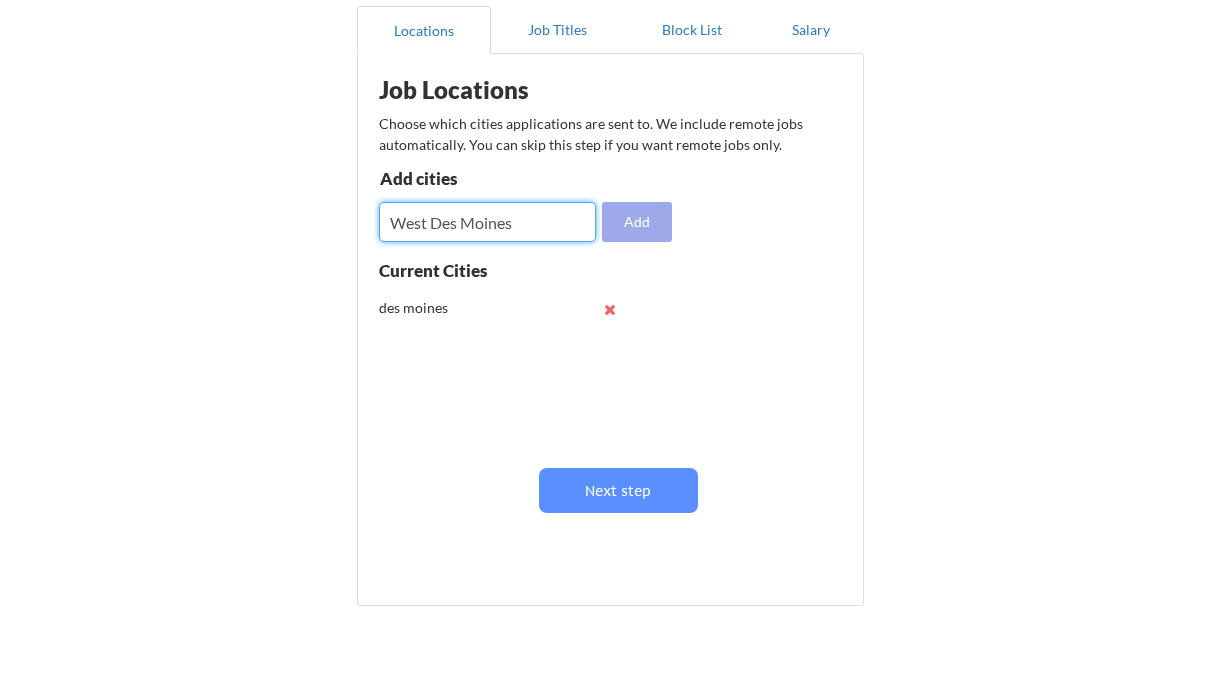 type on "West Des Moines" 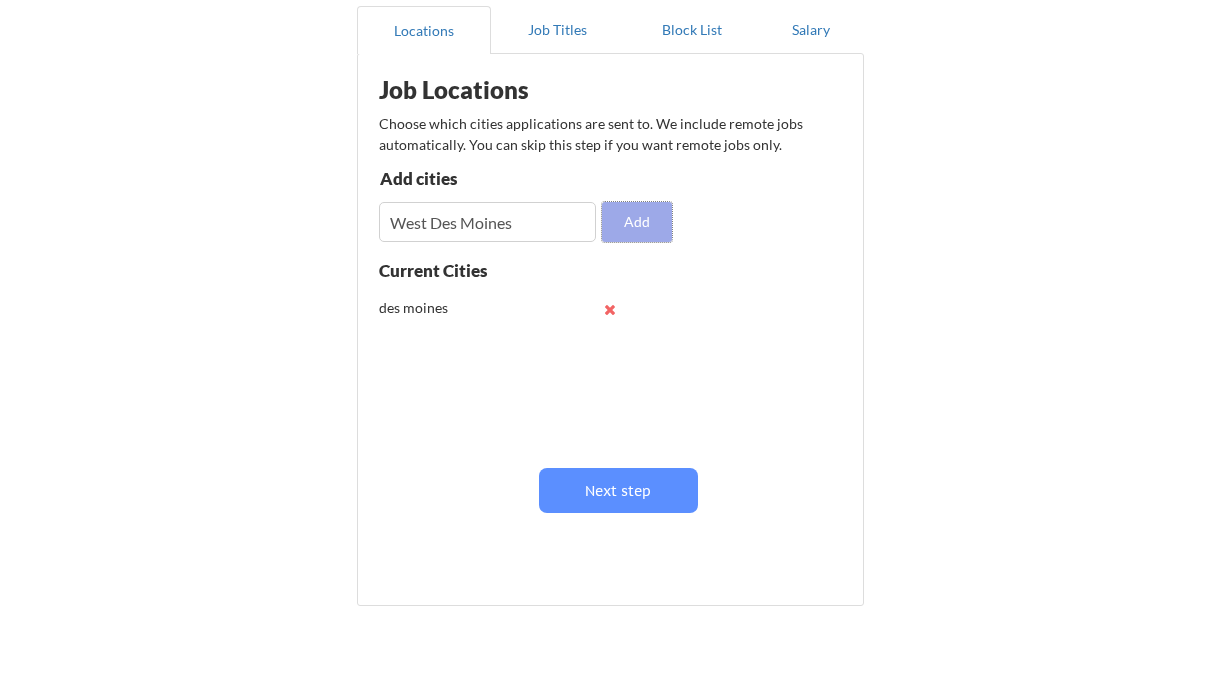 click on "Add" at bounding box center (637, 222) 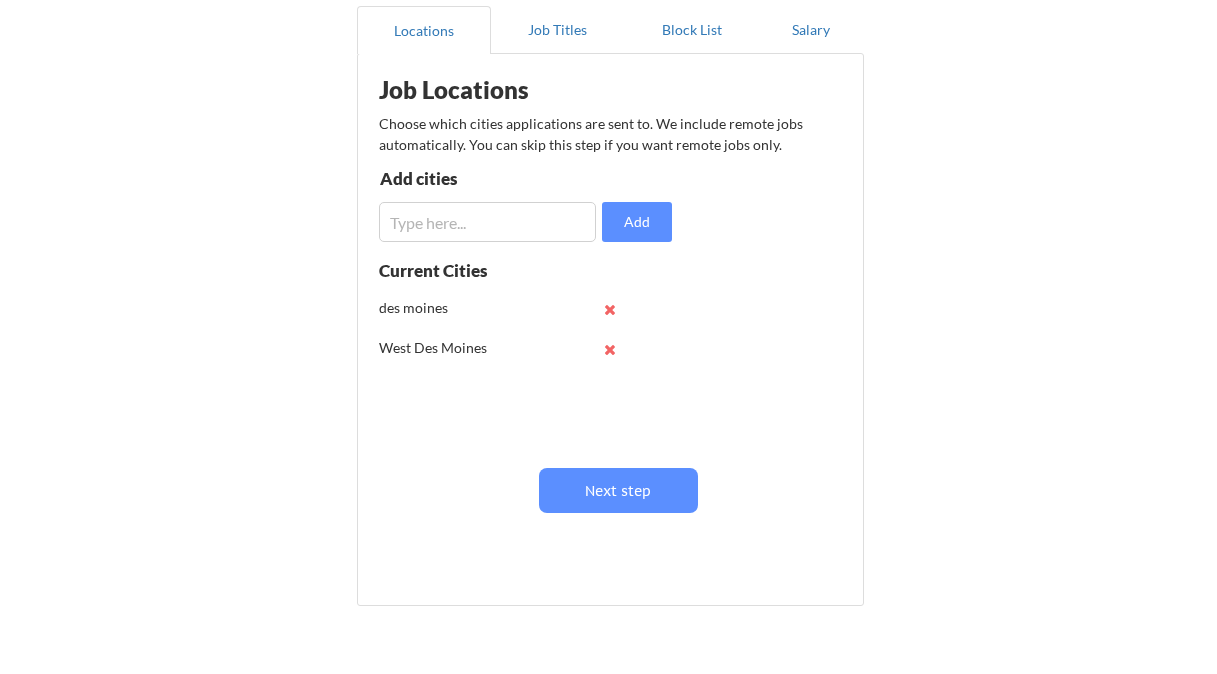 scroll, scrollTop: 1, scrollLeft: 0, axis: vertical 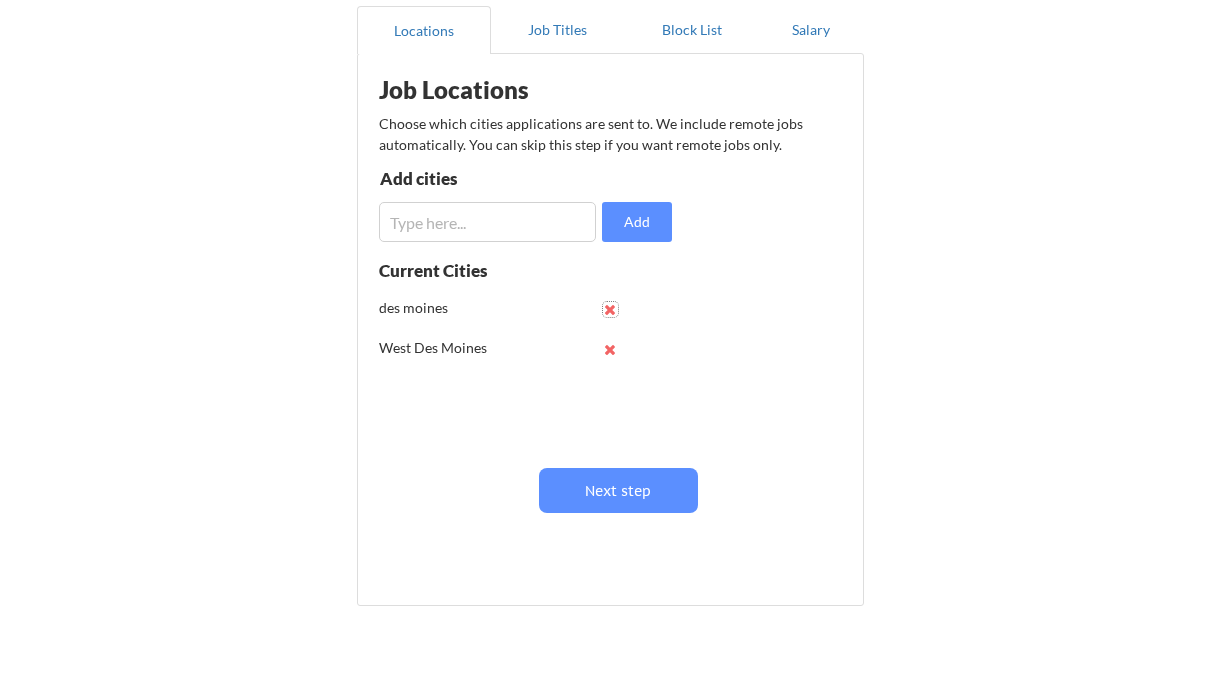 click at bounding box center (610, 309) 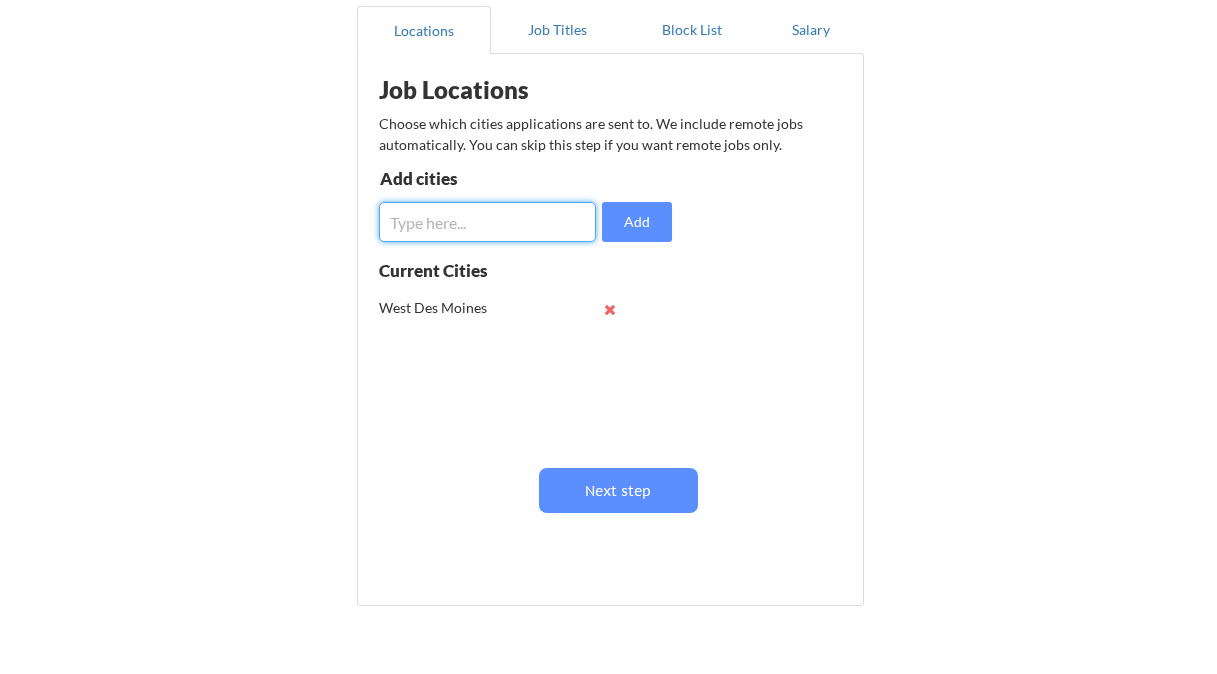 click at bounding box center (487, 222) 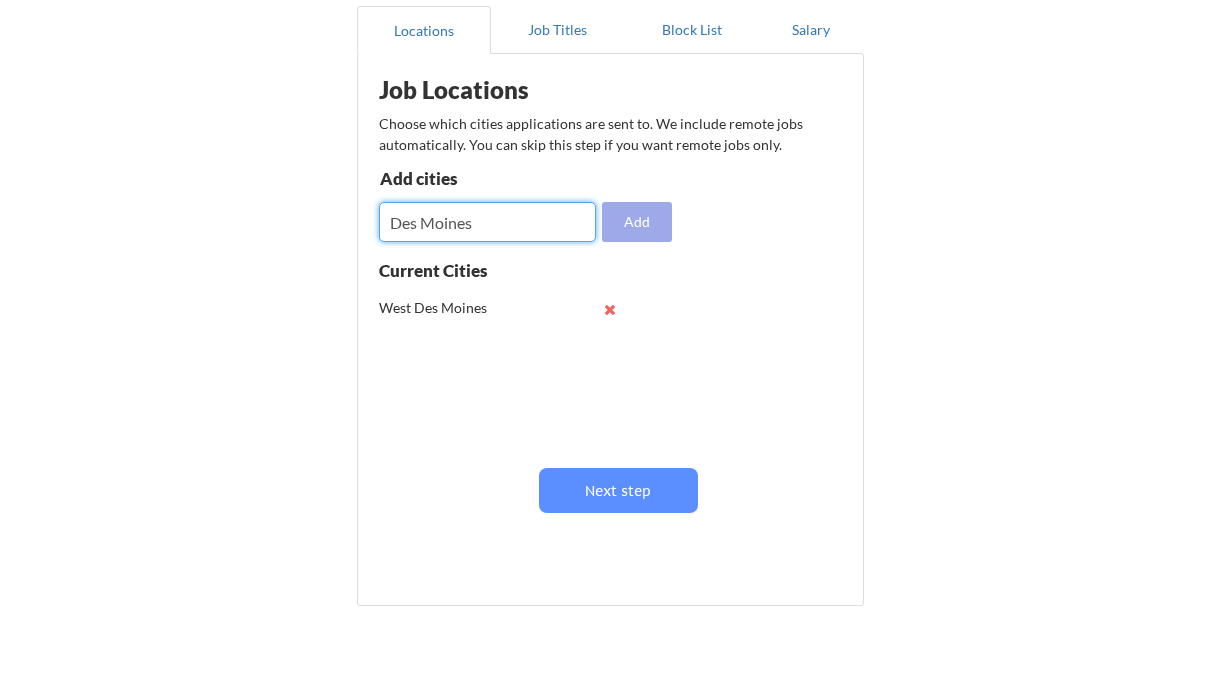 type on "Des Moines" 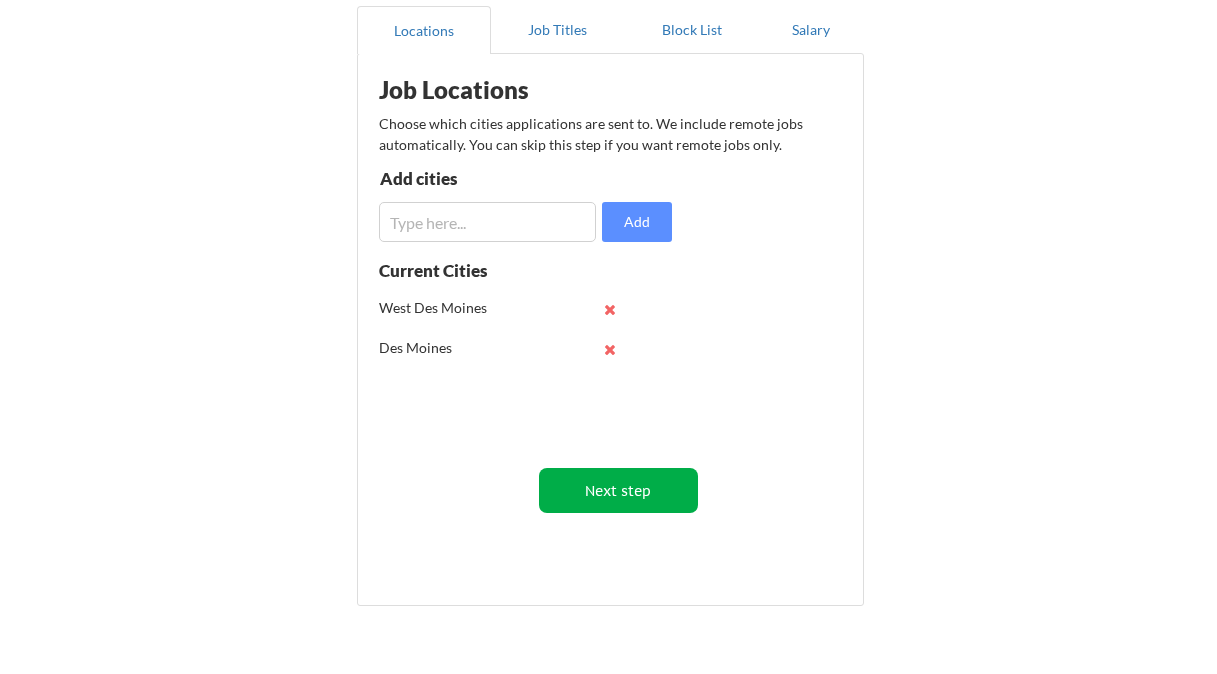 click on "Next step" at bounding box center [618, 490] 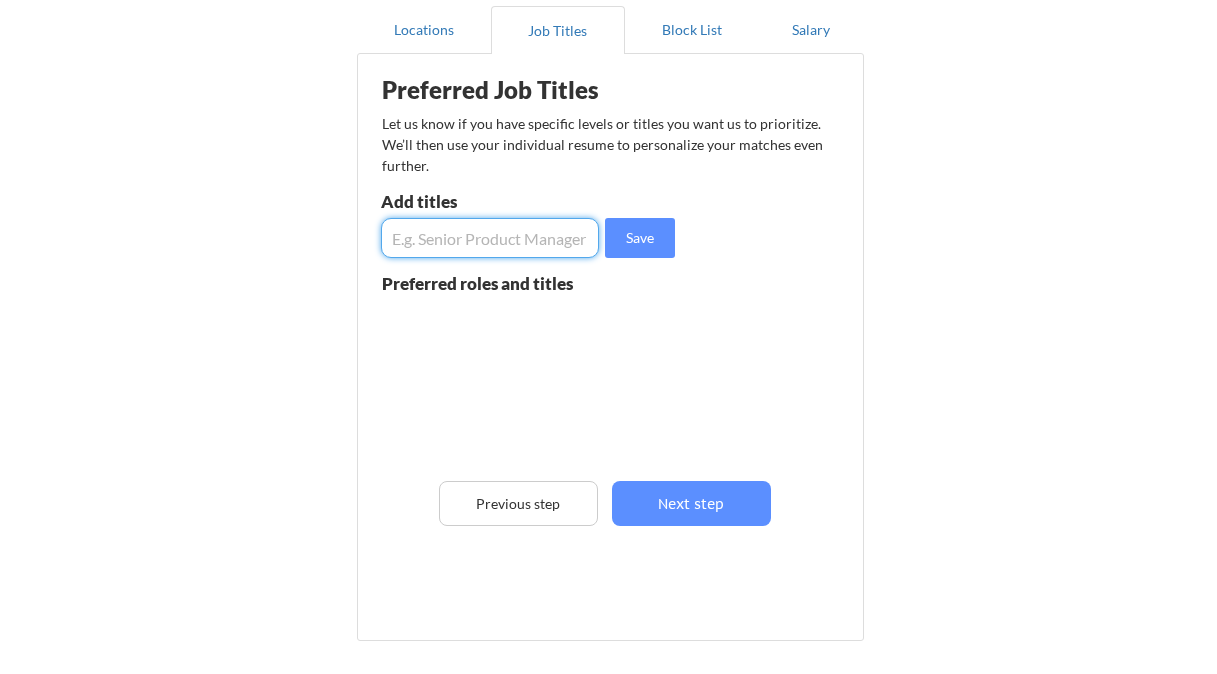 click at bounding box center (490, 238) 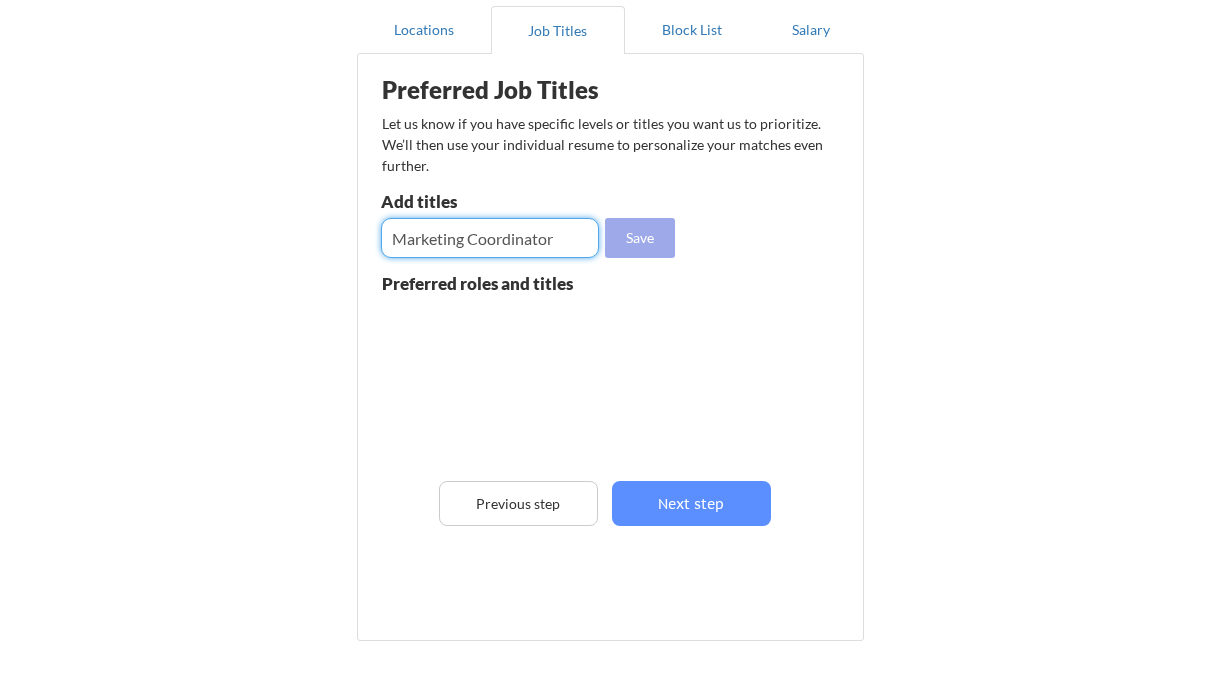 type on "Marketing Coordinator" 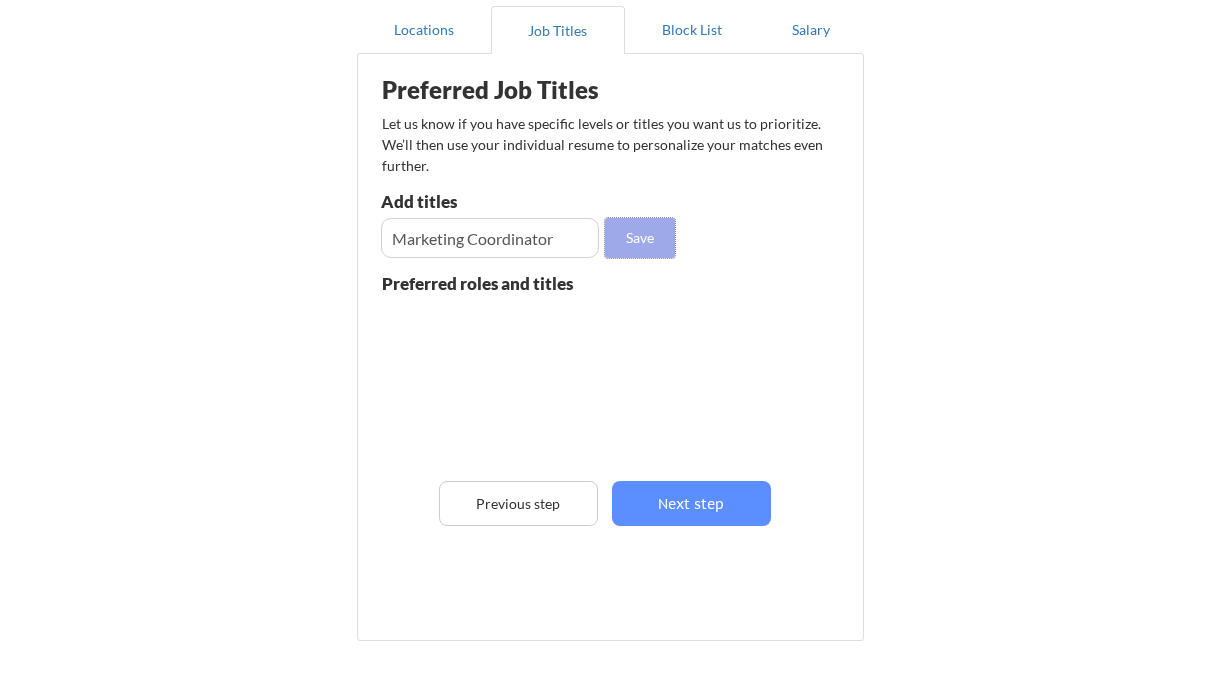 click on "Save" at bounding box center (640, 238) 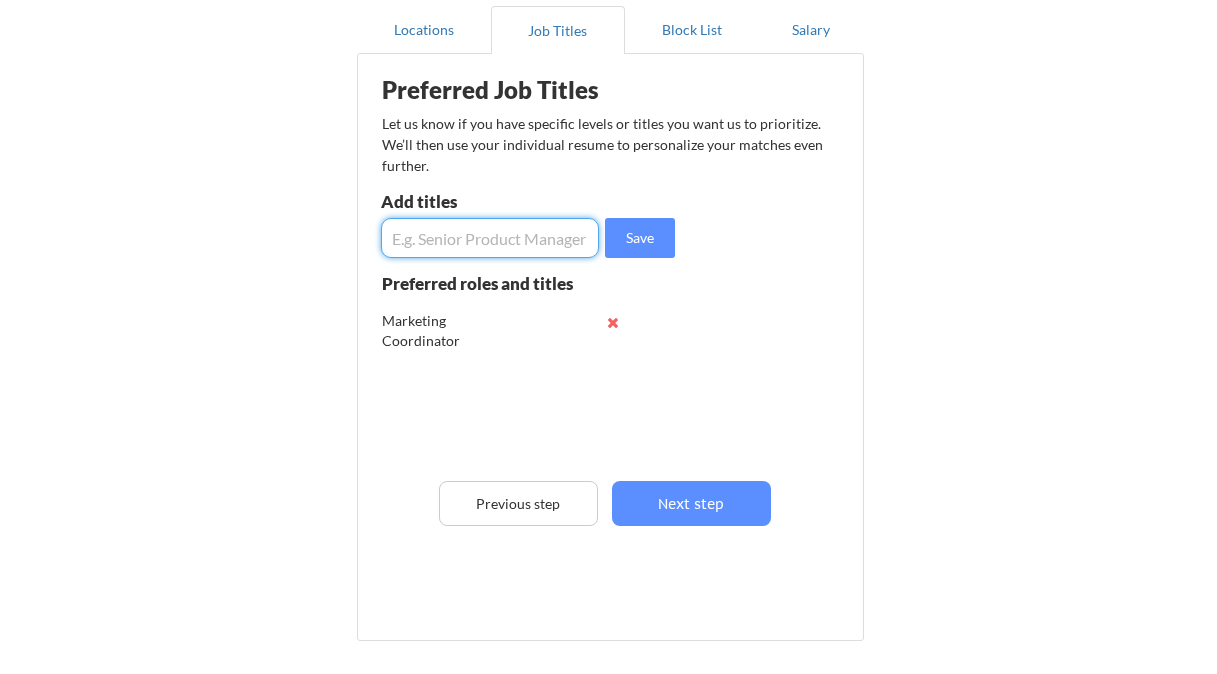 click at bounding box center [490, 238] 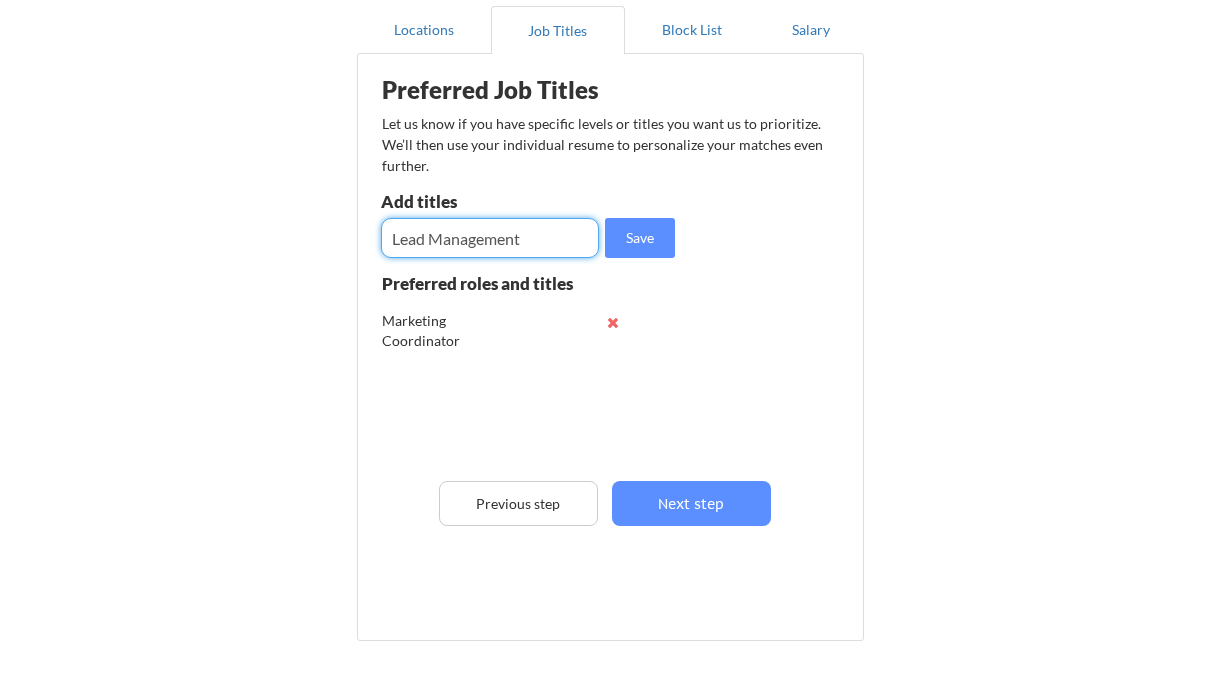 type on "Lead Management" 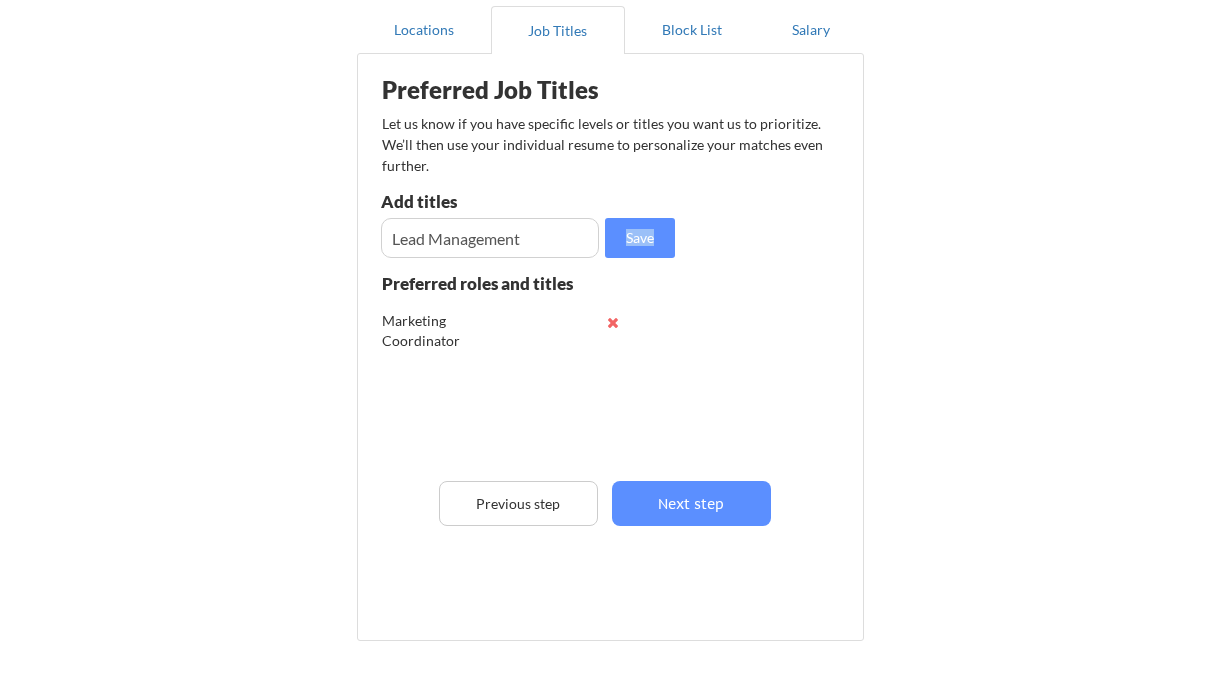 drag, startPoint x: 676, startPoint y: 231, endPoint x: 664, endPoint y: 232, distance: 12.0415945 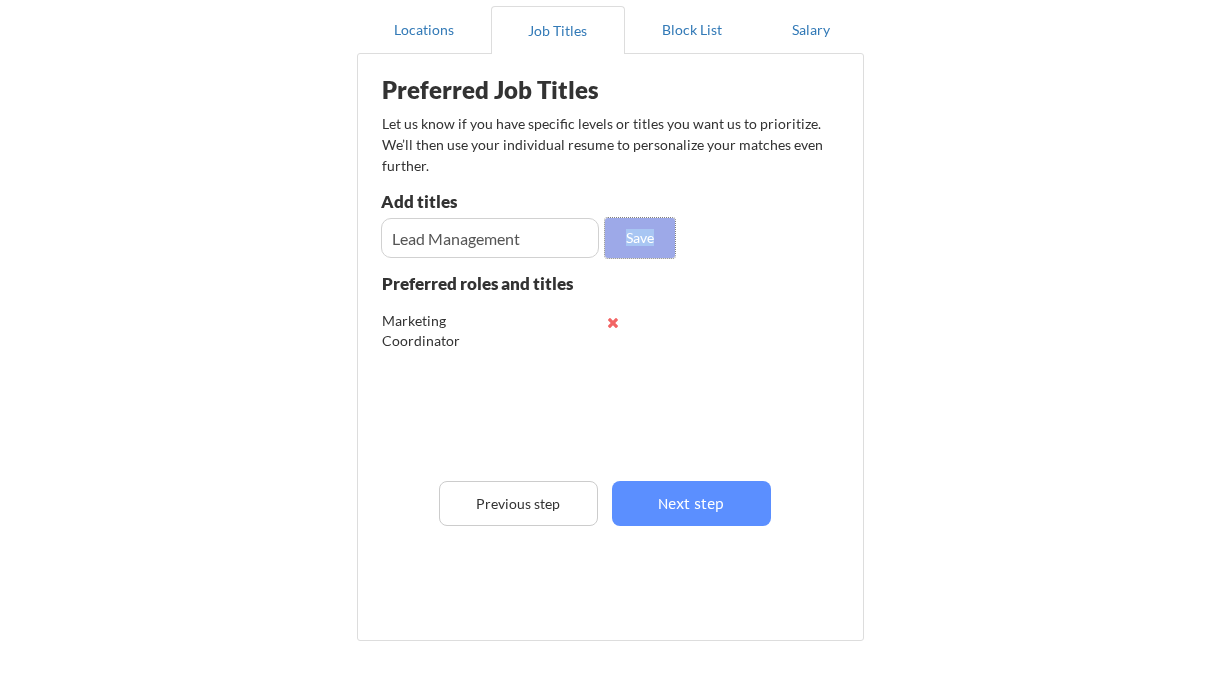 click on "Save" at bounding box center [640, 238] 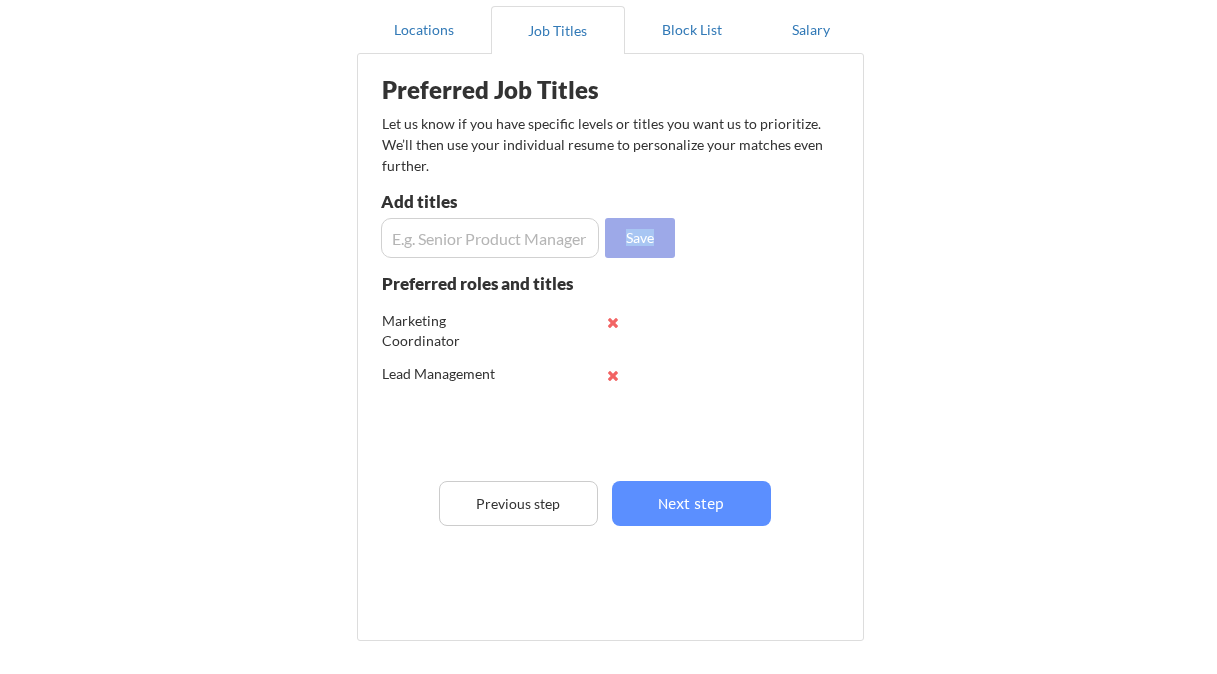 click on "Save" at bounding box center [640, 238] 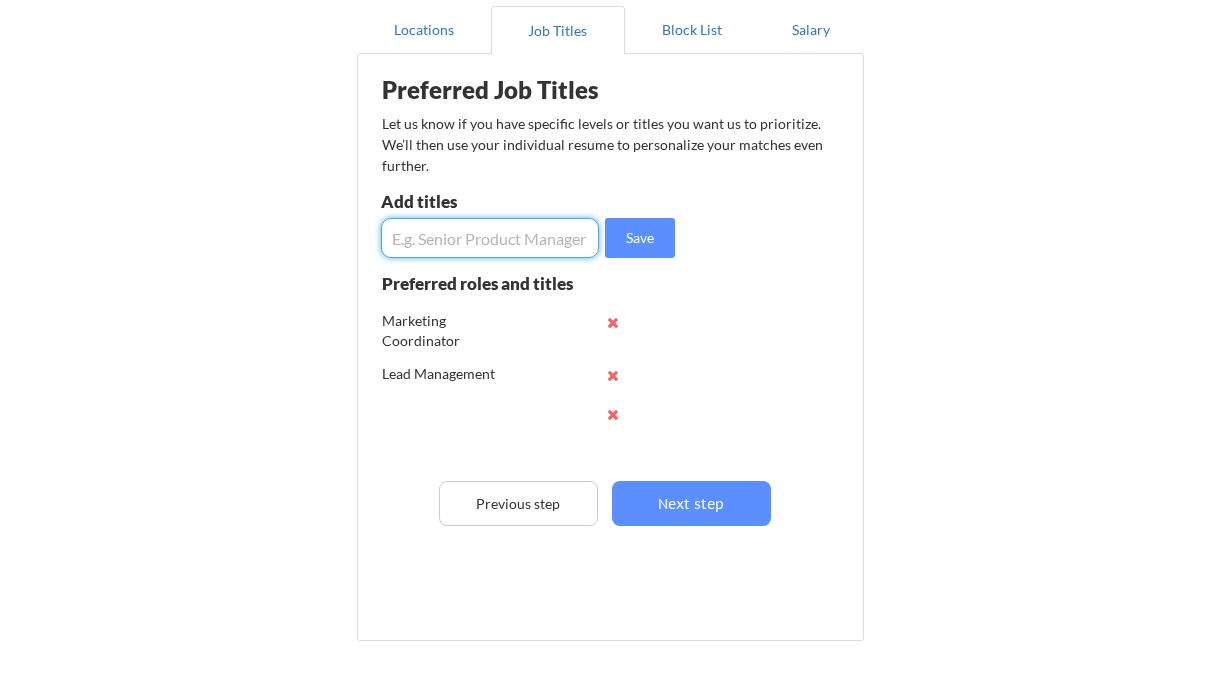 click at bounding box center (490, 238) 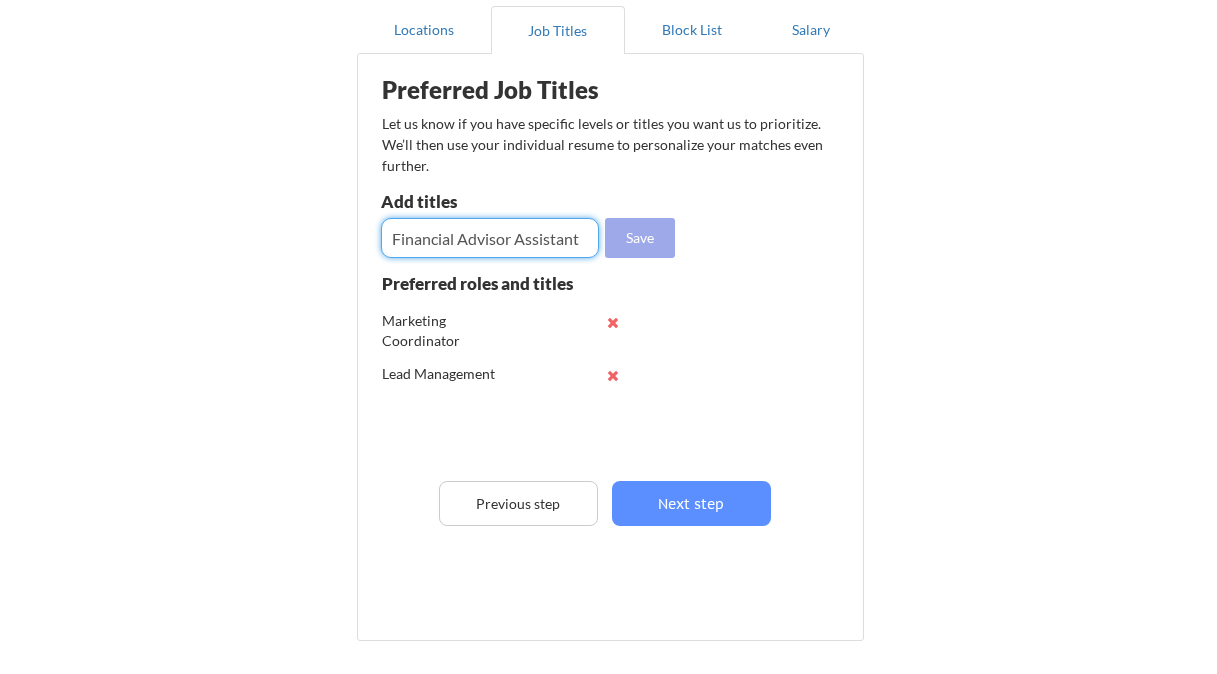 type on "Financial Advisor Assistant" 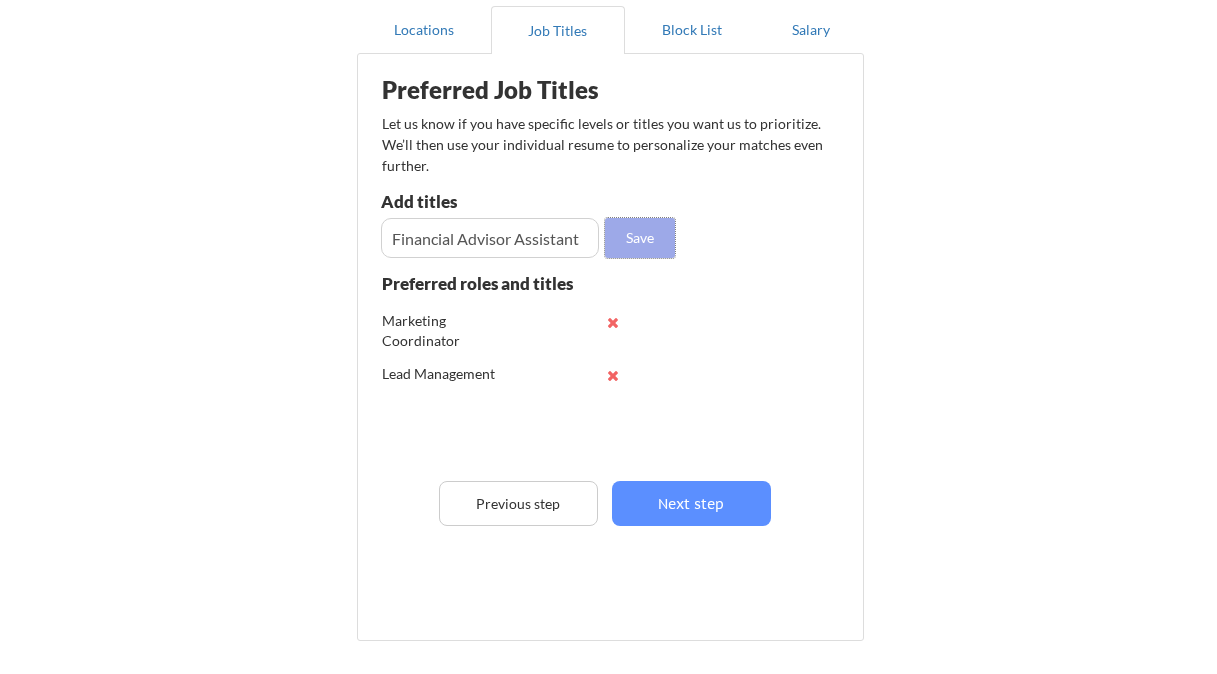 click on "Save" at bounding box center [640, 238] 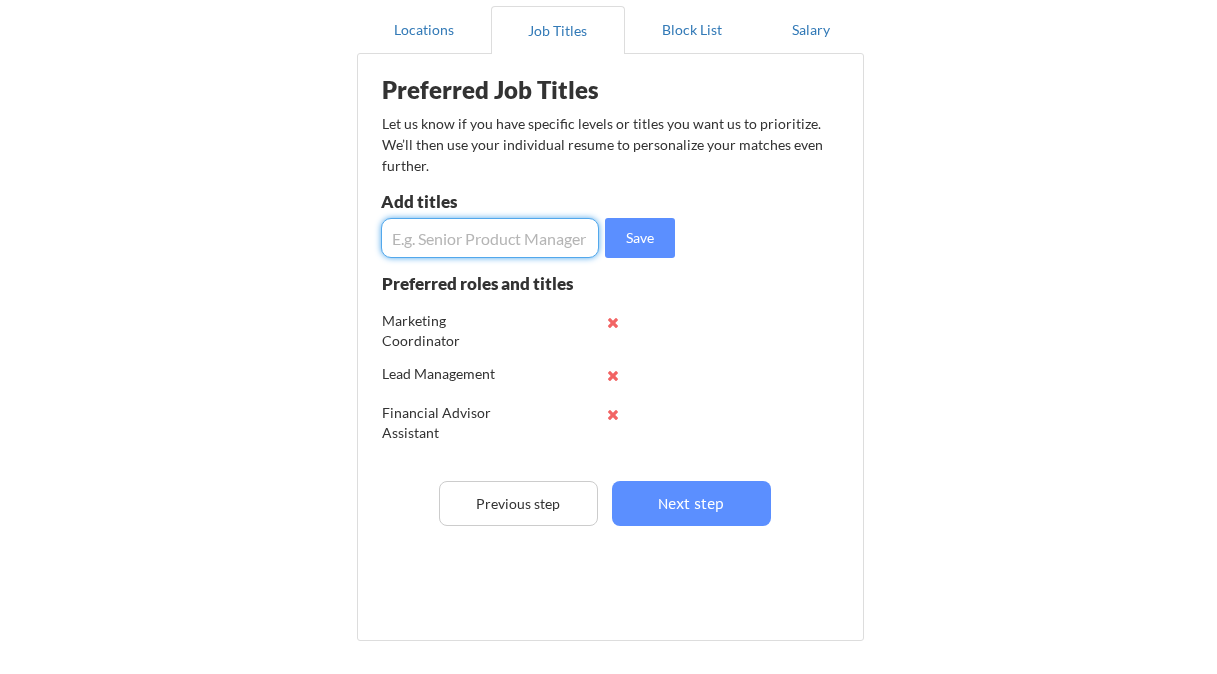 click at bounding box center [490, 238] 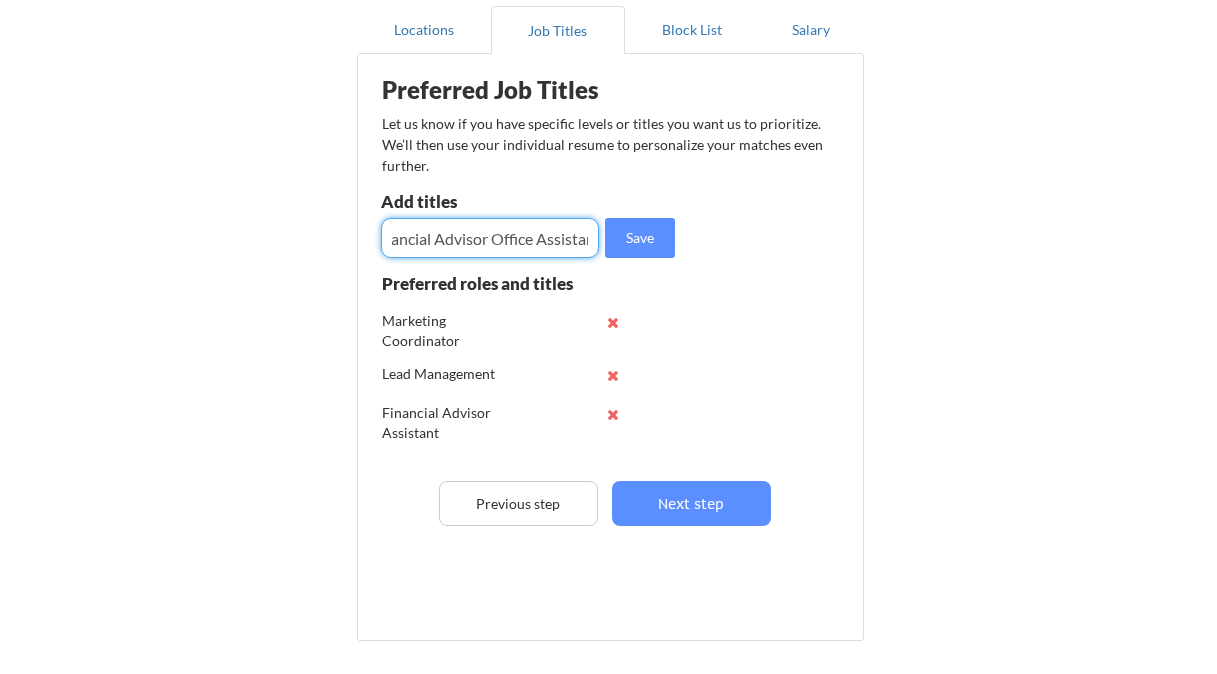 scroll, scrollTop: 0, scrollLeft: 38, axis: horizontal 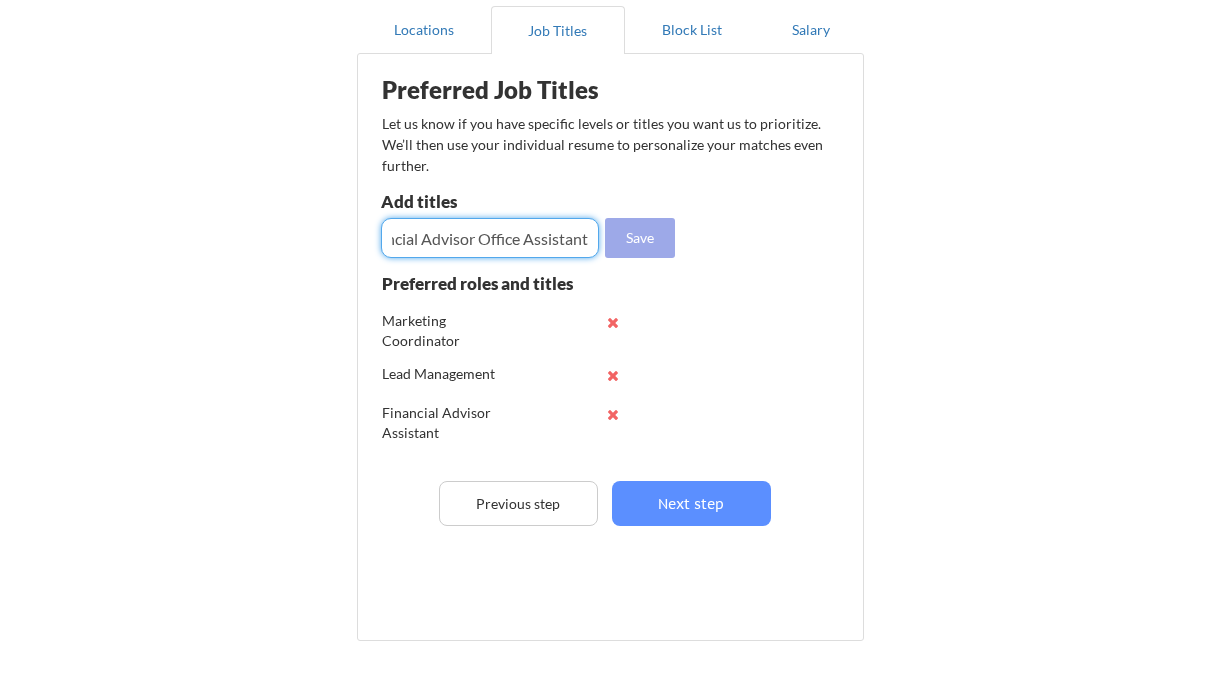 type on "Financial Advisor Office Assistant" 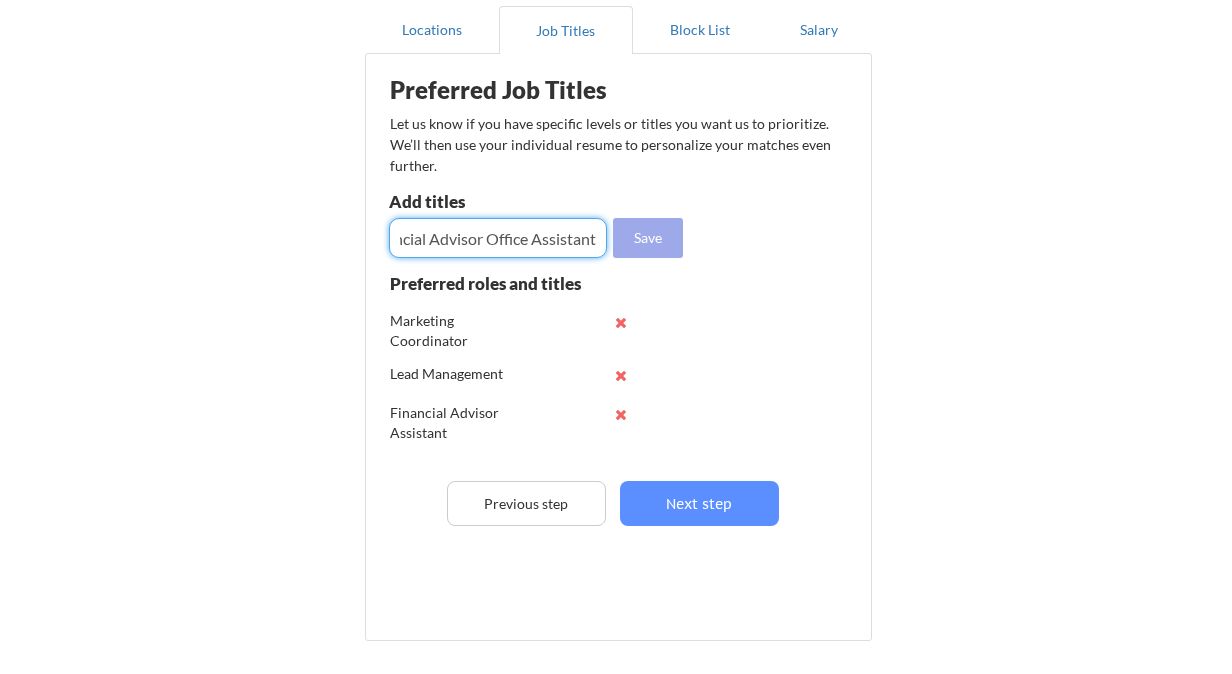 scroll, scrollTop: 0, scrollLeft: 0, axis: both 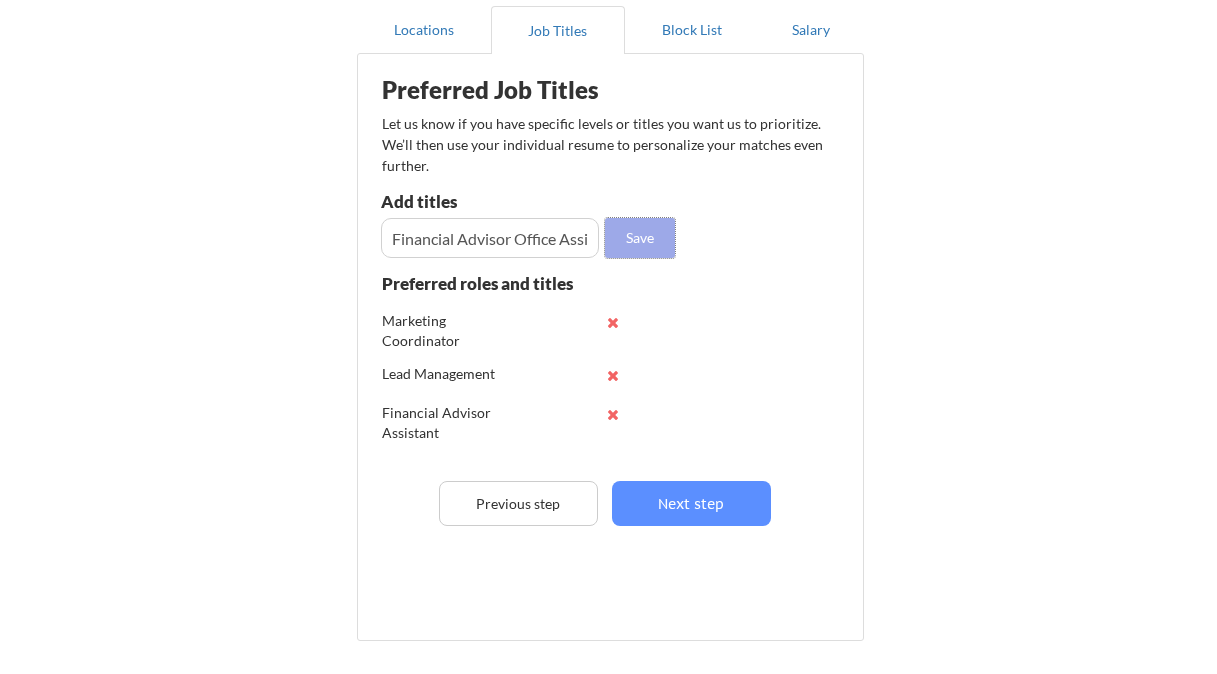 click on "Save" at bounding box center [640, 238] 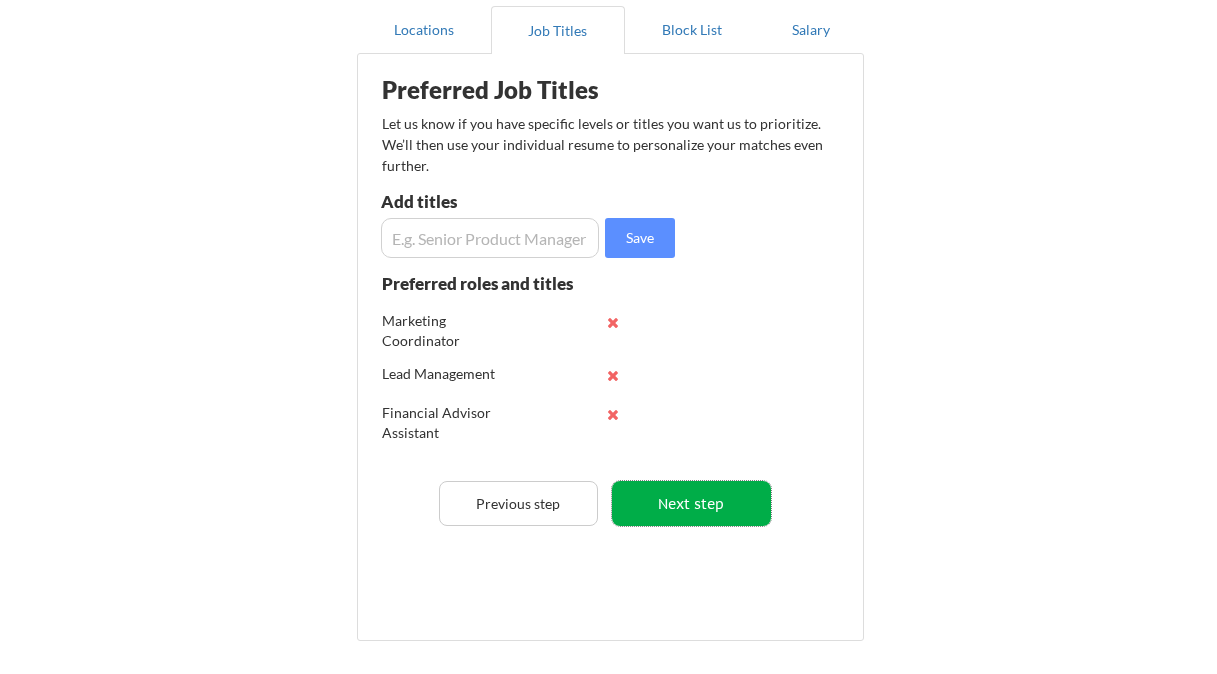 click on "Next step" at bounding box center [691, 503] 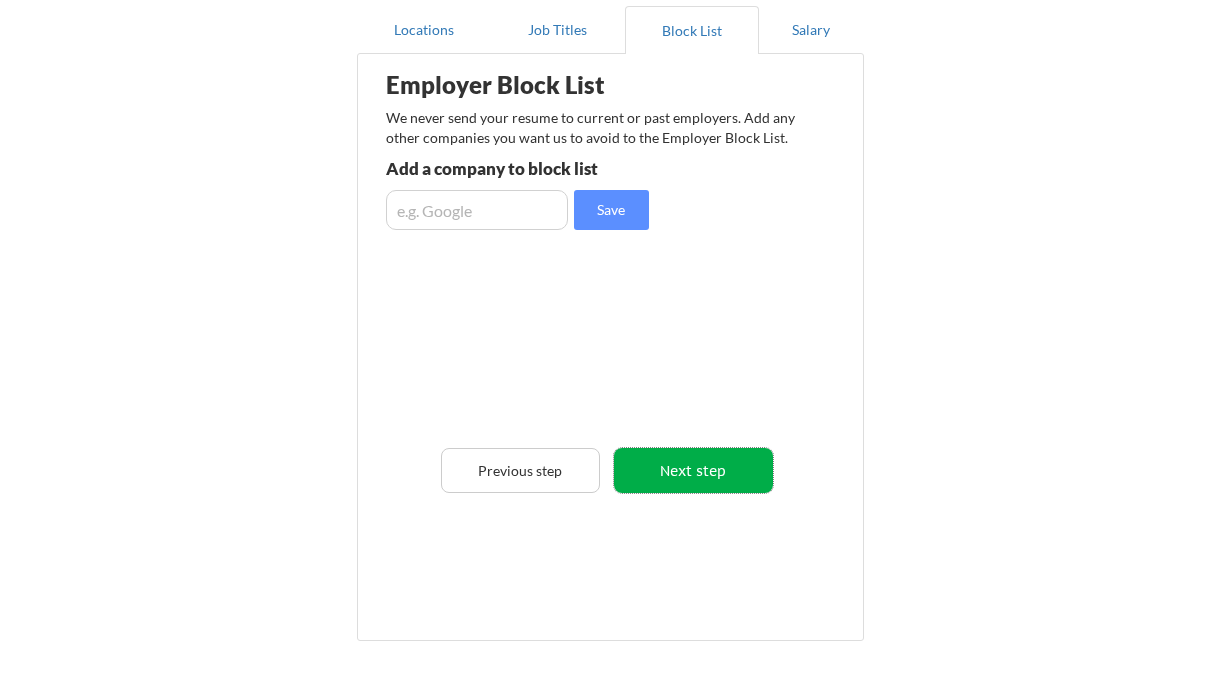 click on "Next step" at bounding box center (693, 470) 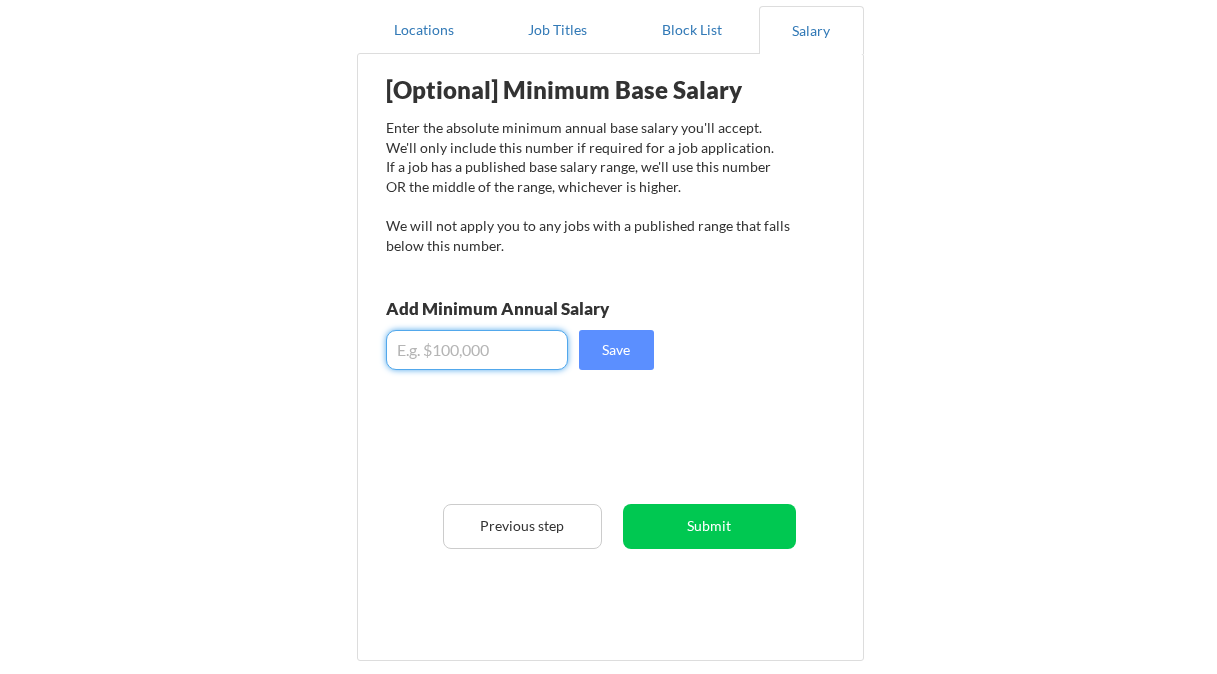 click at bounding box center (477, 350) 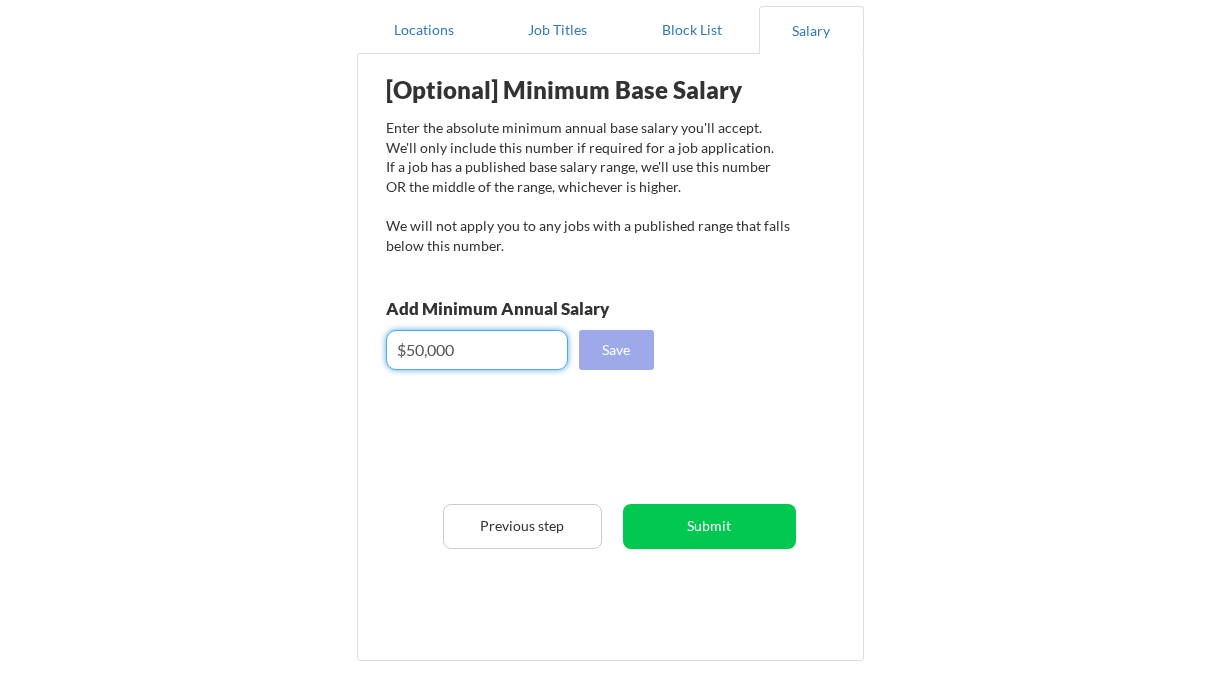 type on "$50,000" 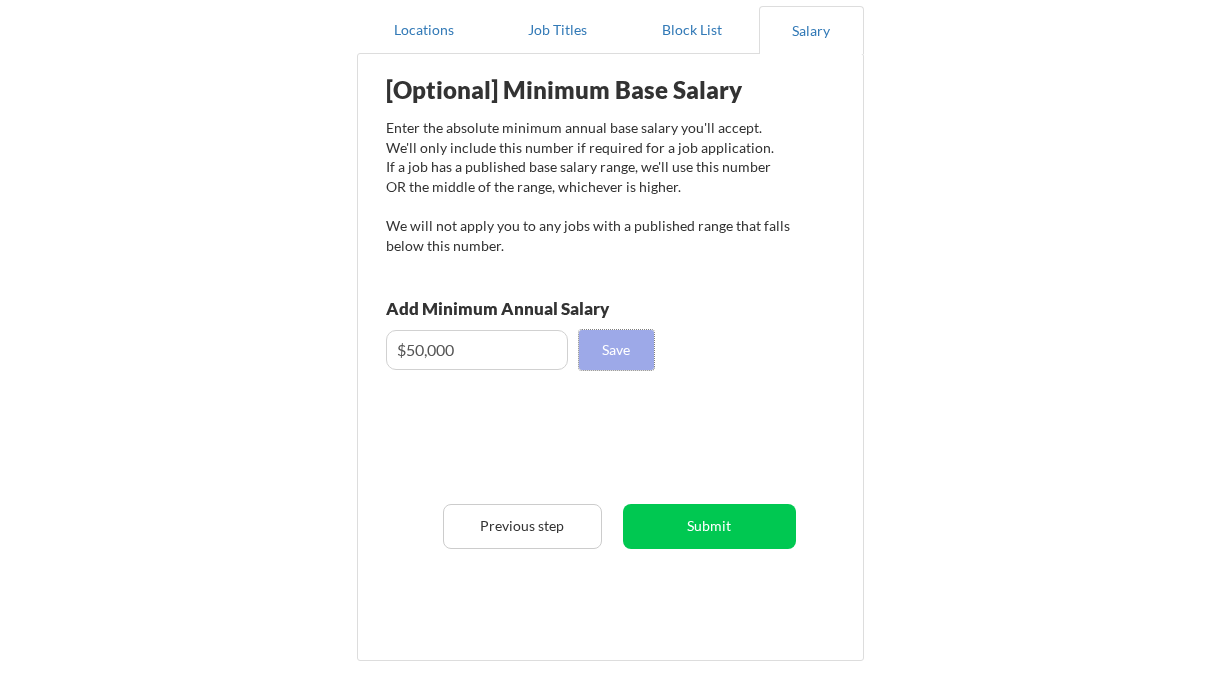 click on "Save" at bounding box center (616, 350) 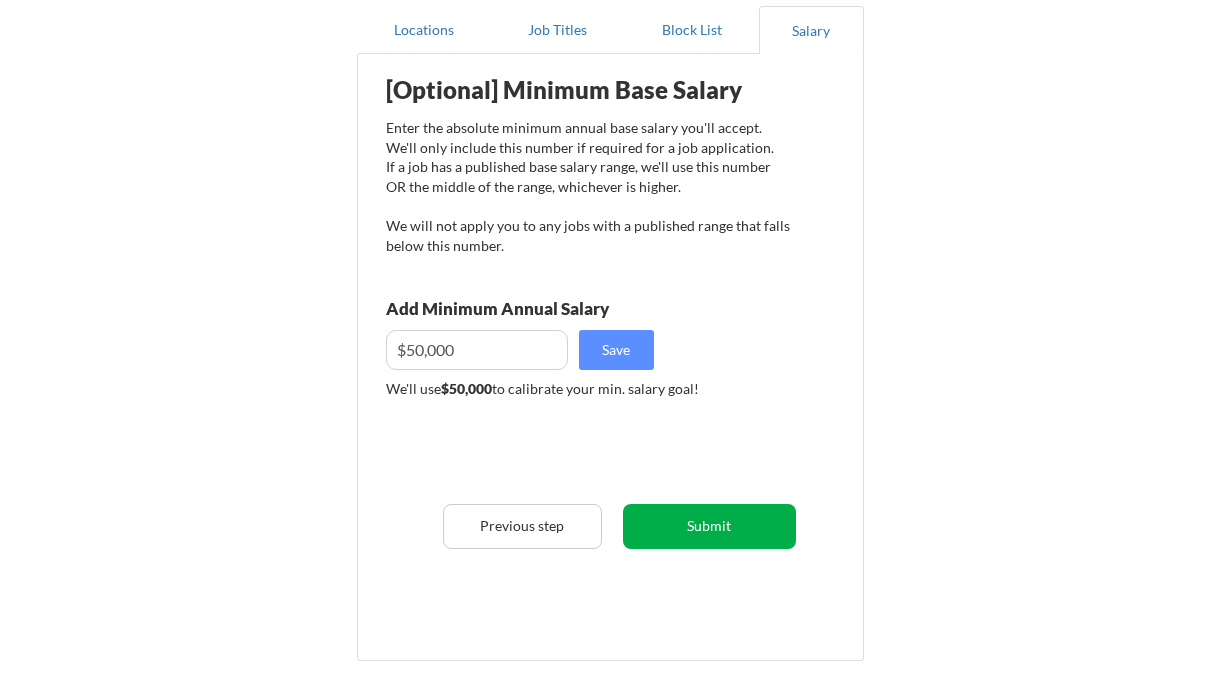 click on "Submit" at bounding box center (709, 526) 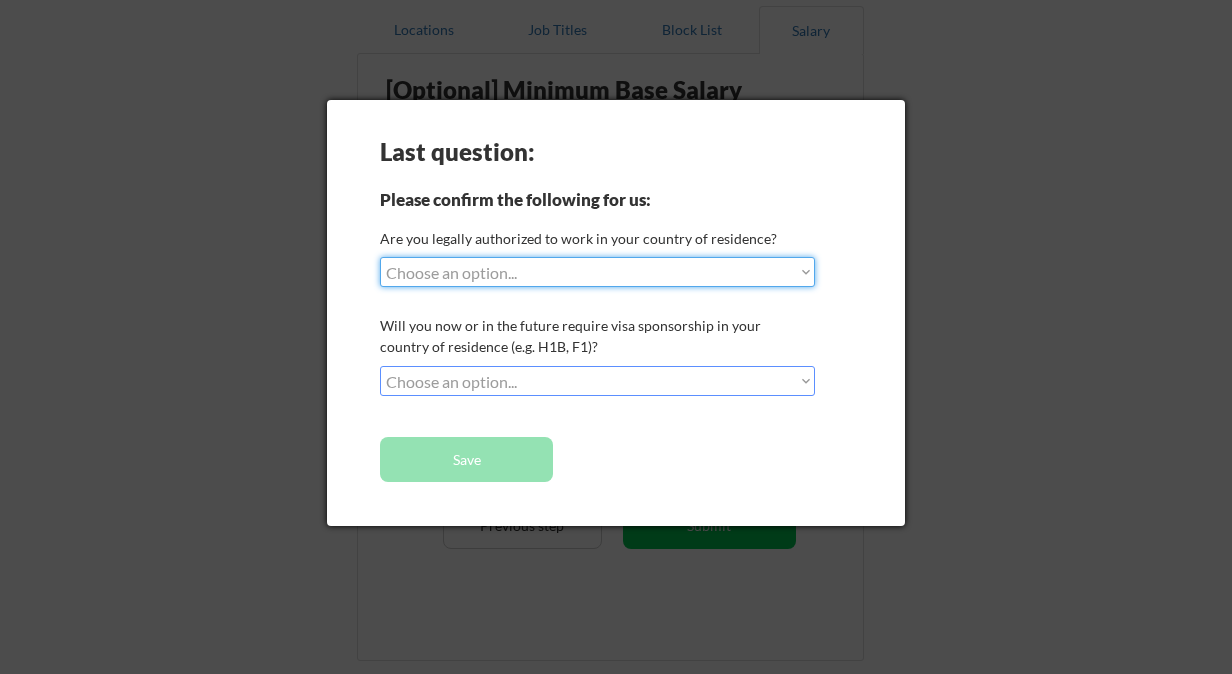 click on "Choose an option... Yes, I am a US Citizen Yes, I am a Canadian Citizen Yes, I am a US Green Card Holder Yes, I am an Other Permanent Resident Yes, I am here on a visa (H1B, OPT, etc.) No, I am not (yet) authorized" at bounding box center [597, 272] 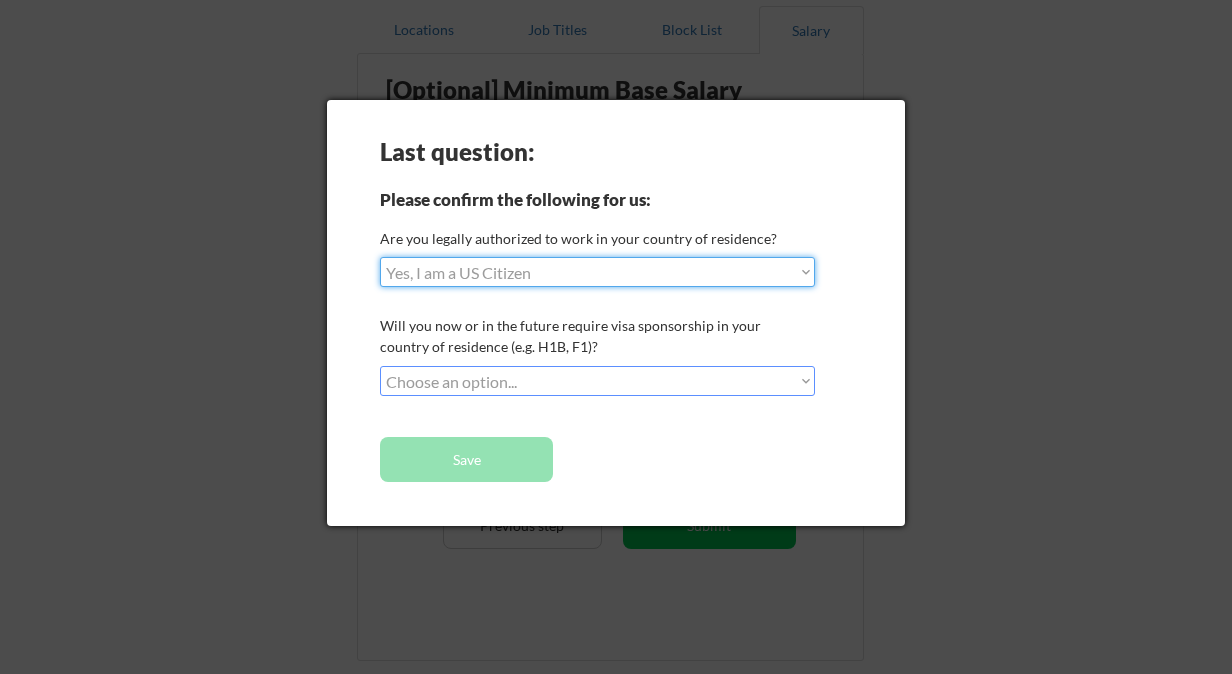 click on "Choose an option... Yes, I am a US Citizen Yes, I am a Canadian Citizen Yes, I am a US Green Card Holder Yes, I am an Other Permanent Resident Yes, I am here on a visa (H1B, OPT, etc.) No, I am not (yet) authorized" at bounding box center (597, 272) 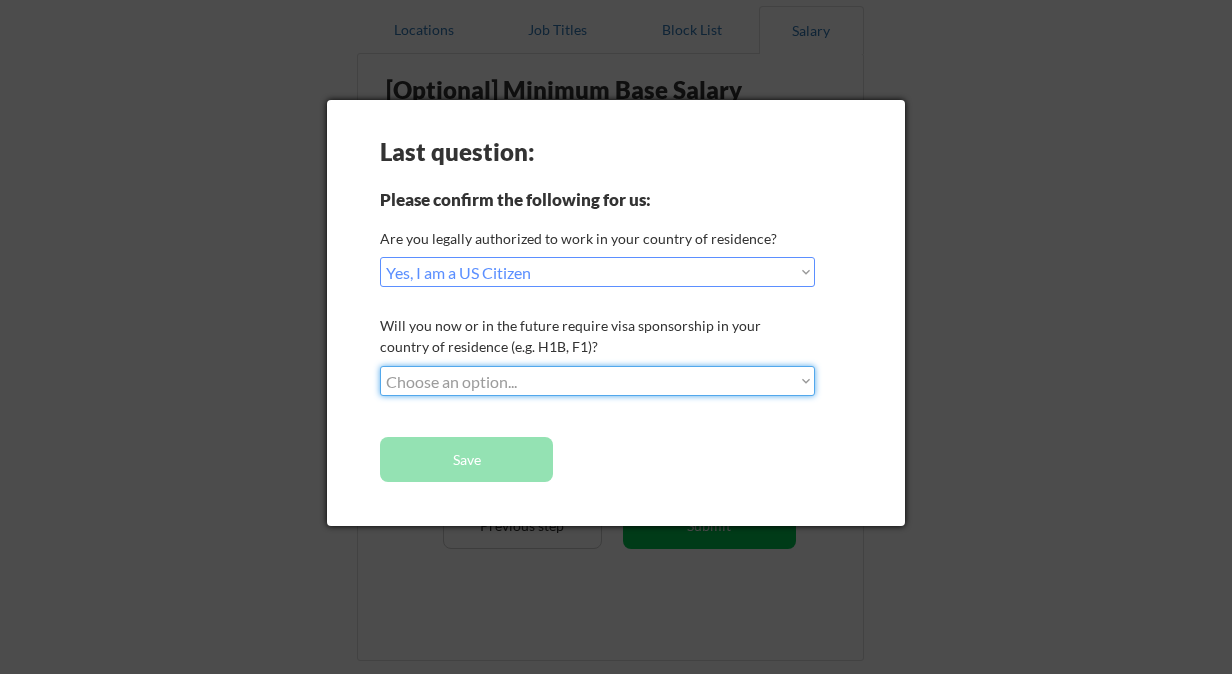 click on "Choose an option... No, I will not need sponsorship Yes, I will need sponsorship" at bounding box center (597, 381) 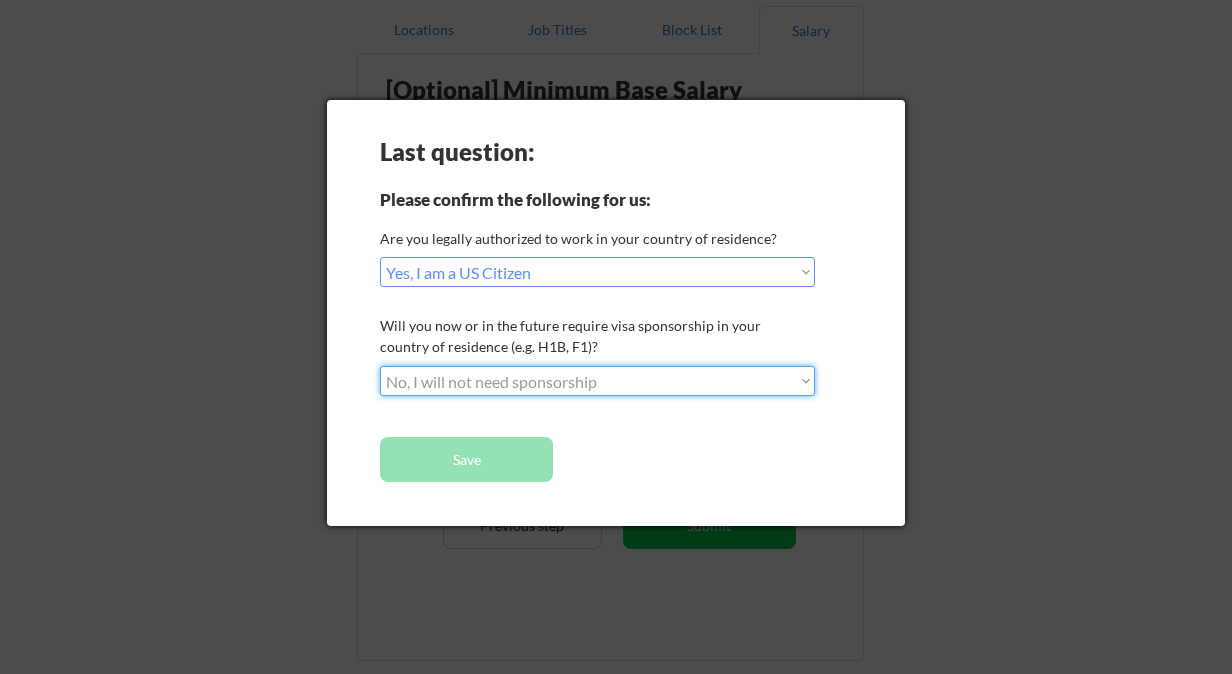 click on "Choose an option... No, I will not need sponsorship Yes, I will need sponsorship" at bounding box center [597, 381] 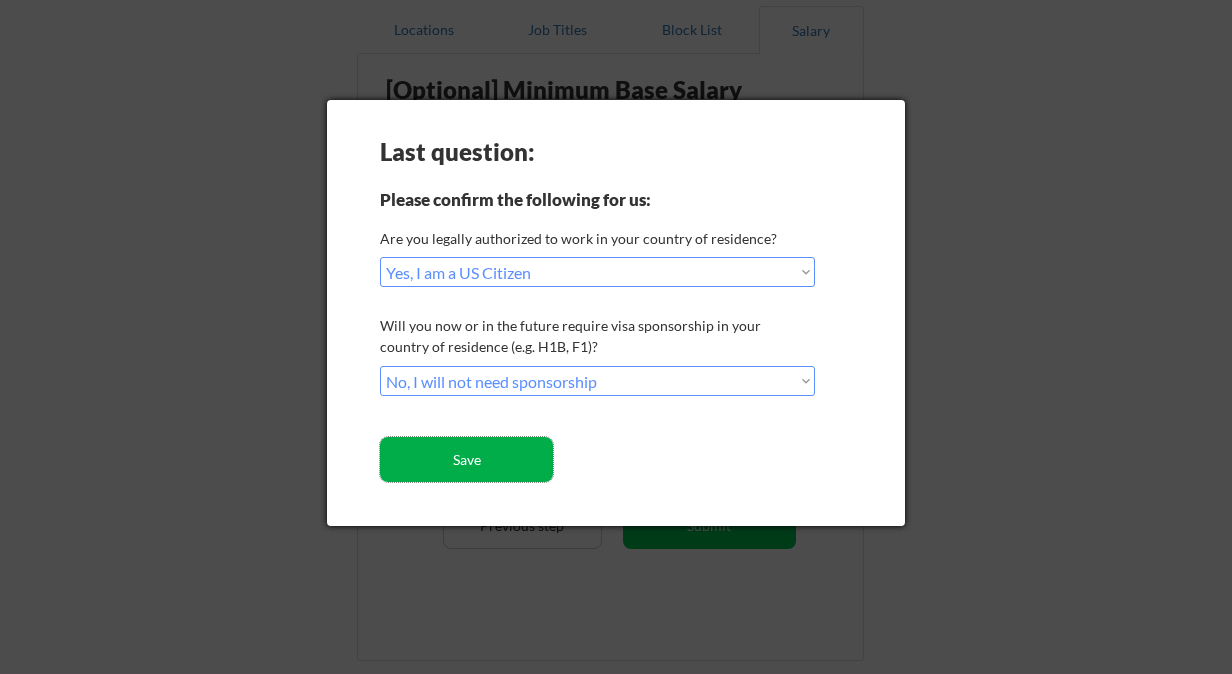 click on "Save" at bounding box center [466, 459] 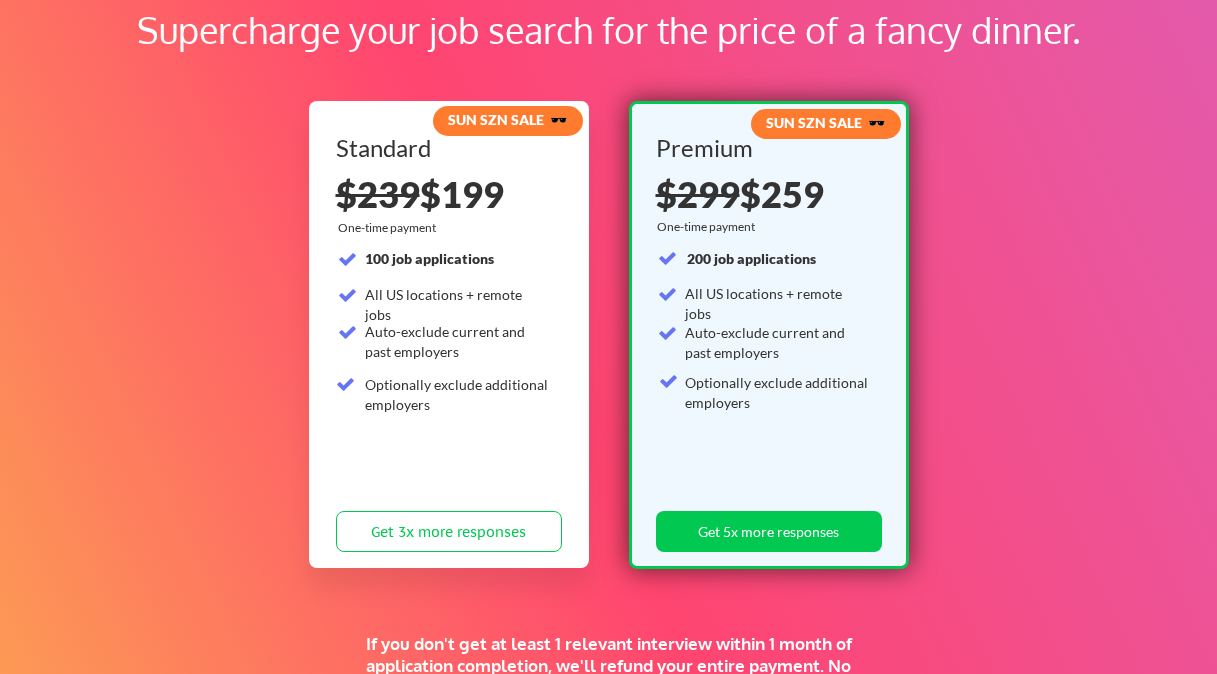scroll, scrollTop: 0, scrollLeft: 0, axis: both 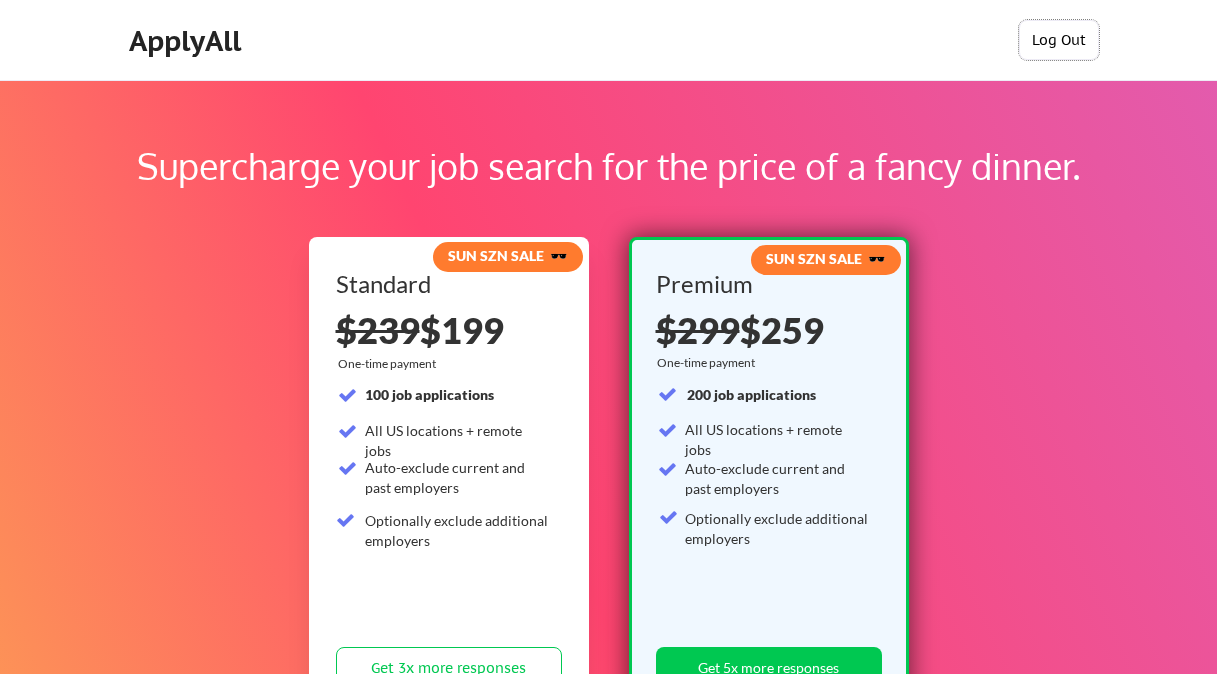 click on "Log Out" at bounding box center [1059, 40] 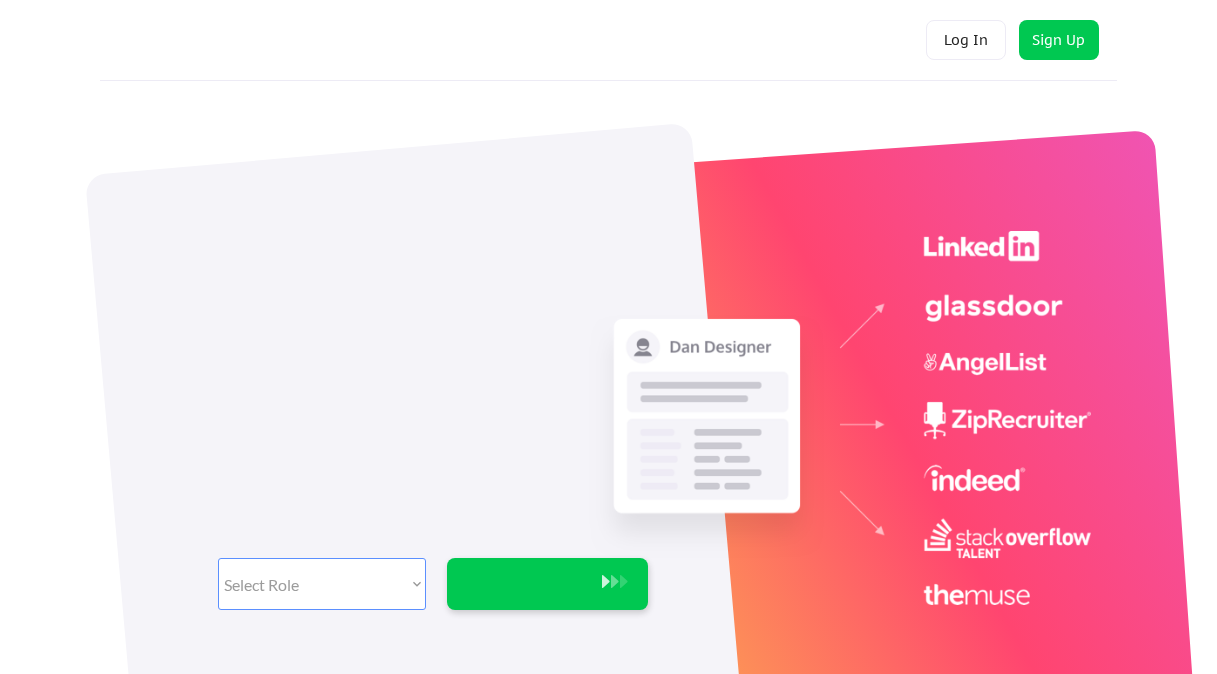scroll, scrollTop: 0, scrollLeft: 0, axis: both 